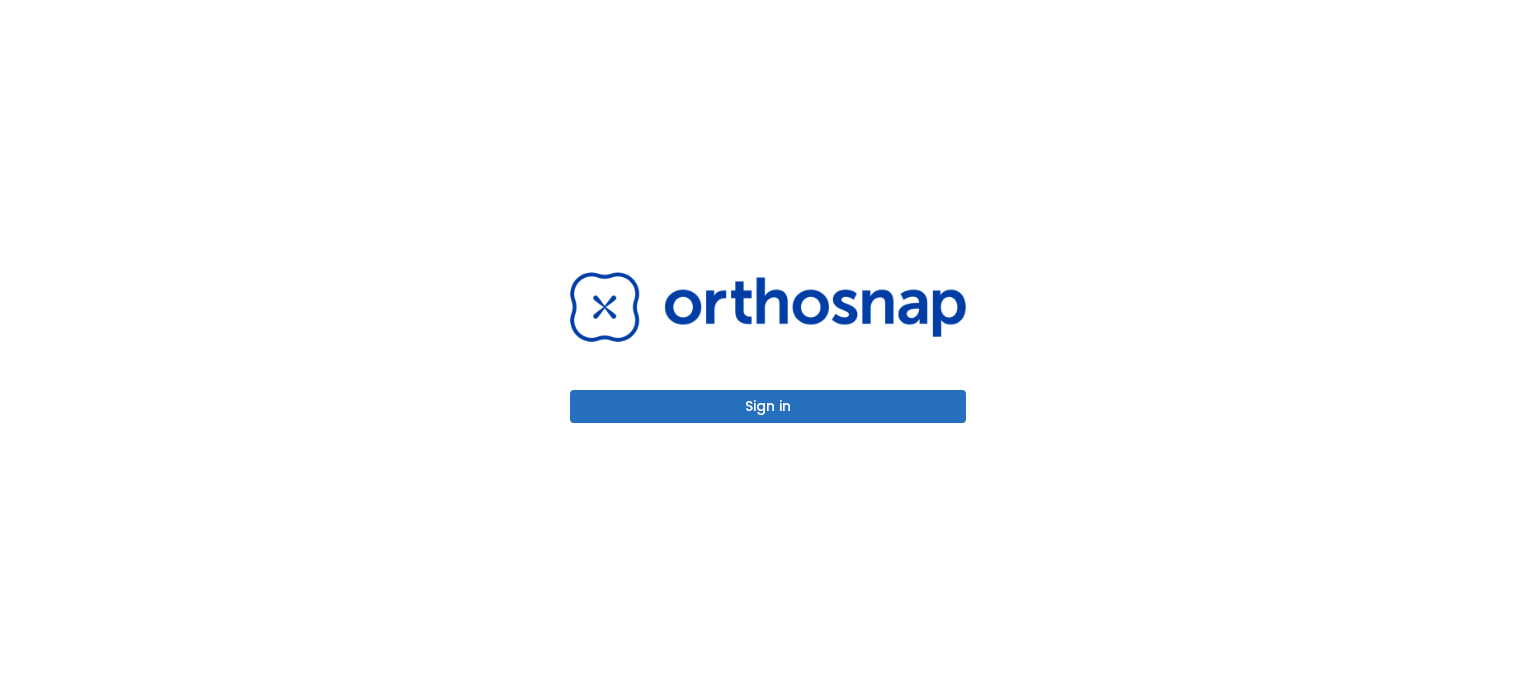 scroll, scrollTop: 0, scrollLeft: 0, axis: both 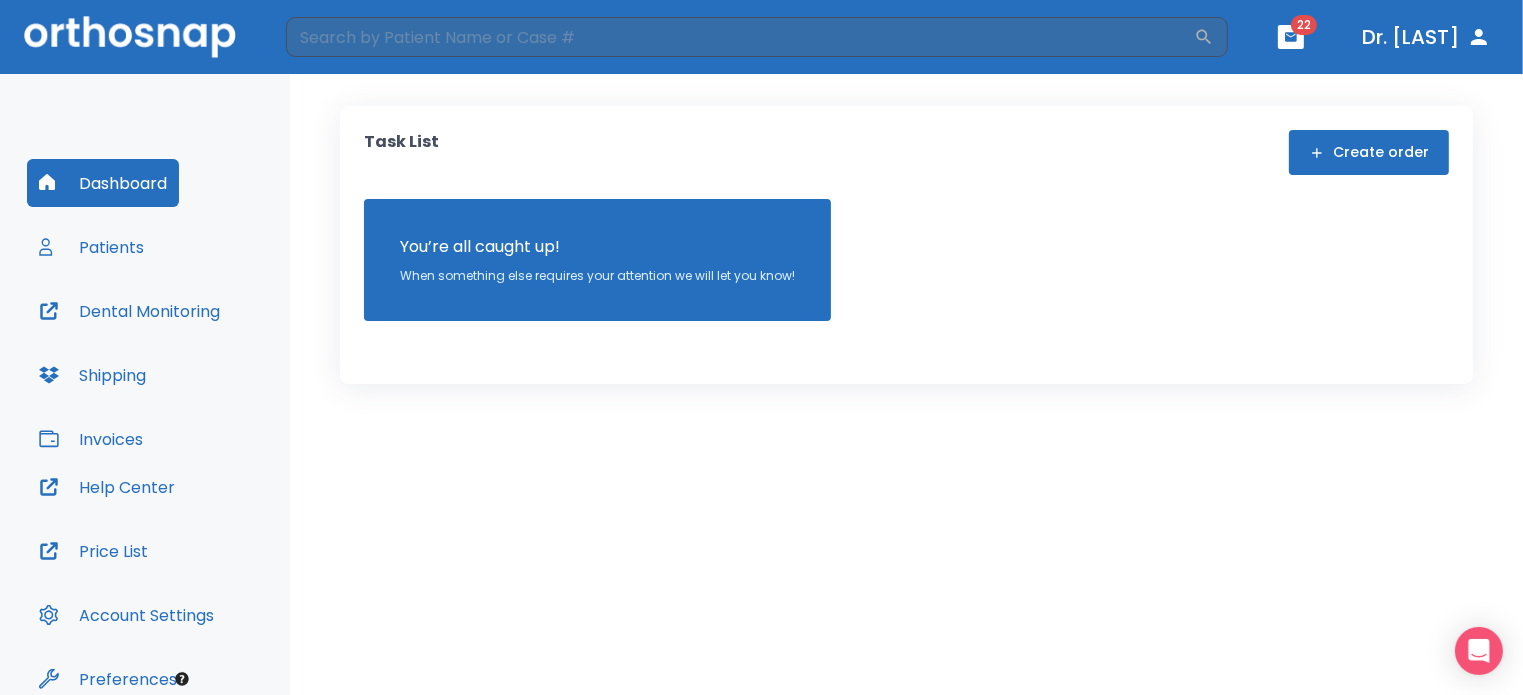 click on "Patients" at bounding box center (91, 247) 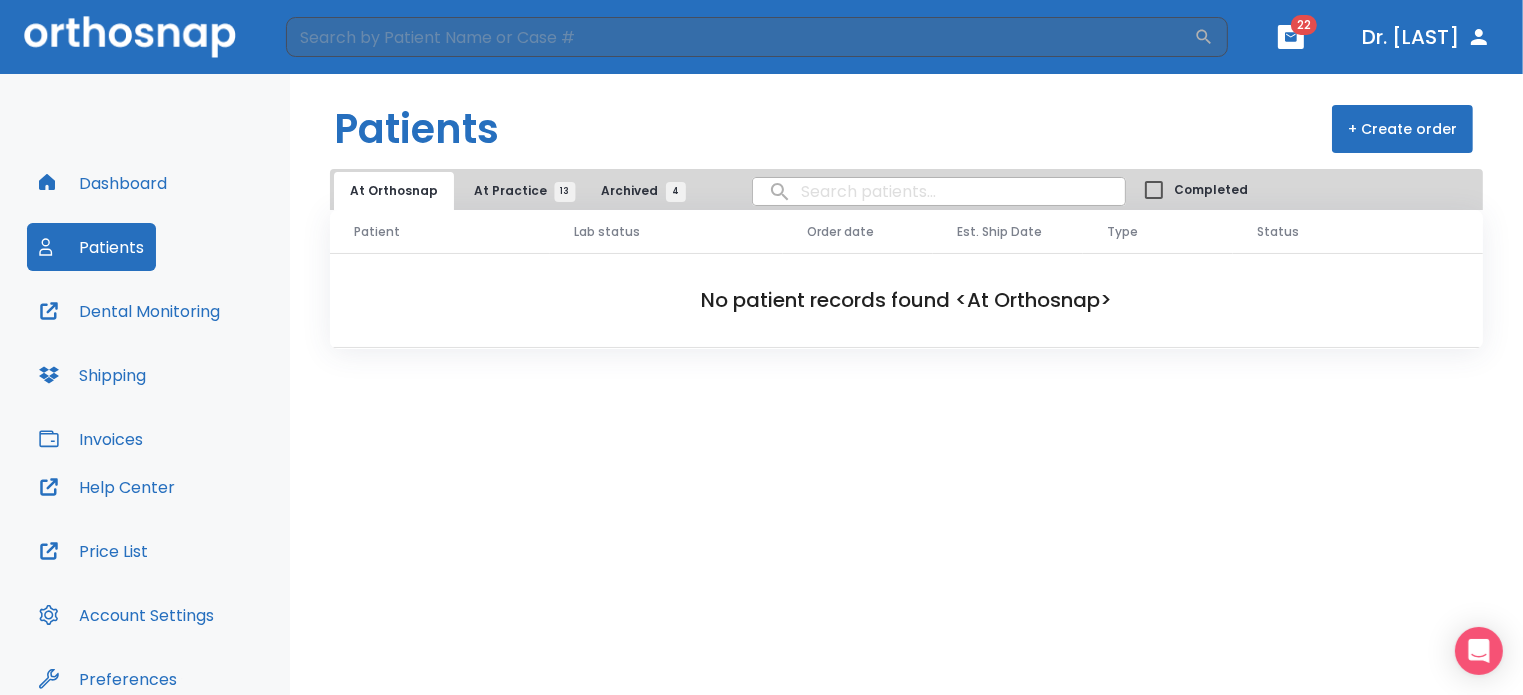 click at bounding box center [939, 191] 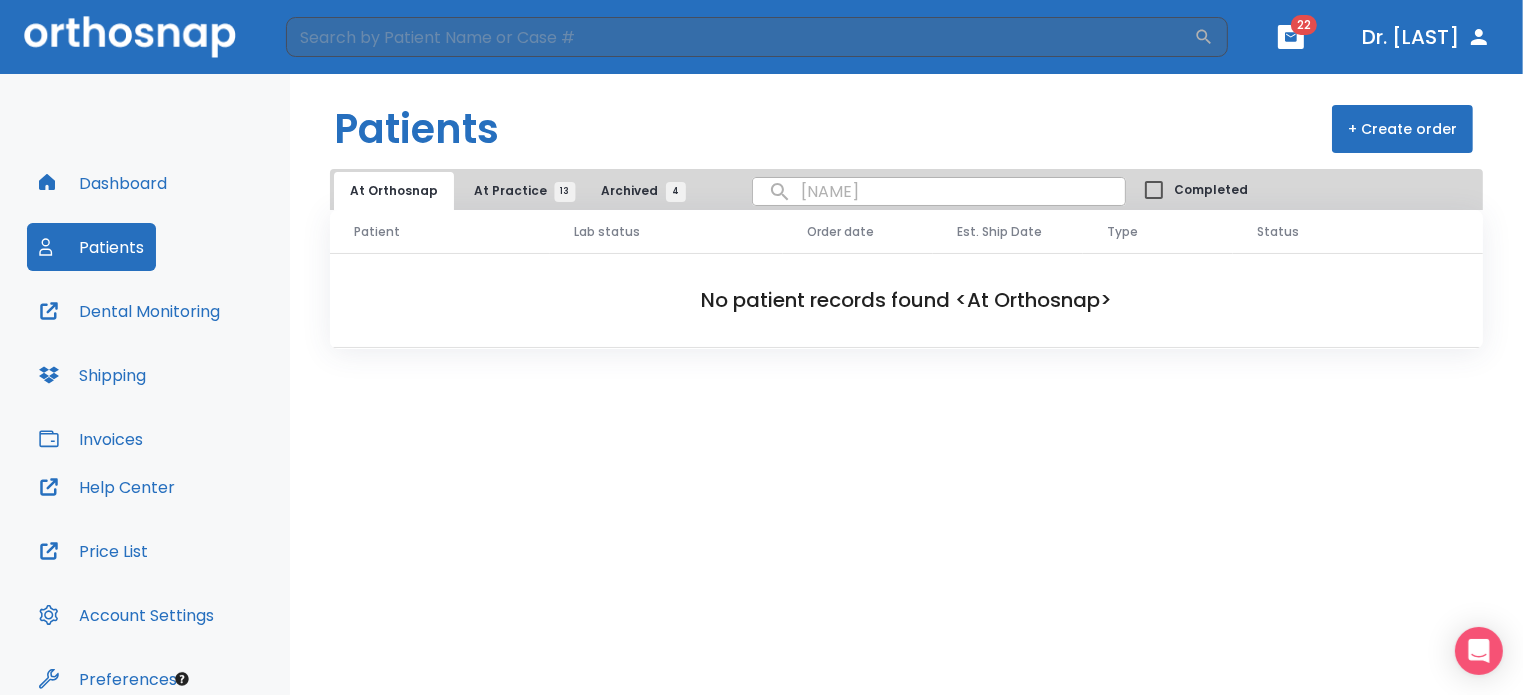 type on "ted" 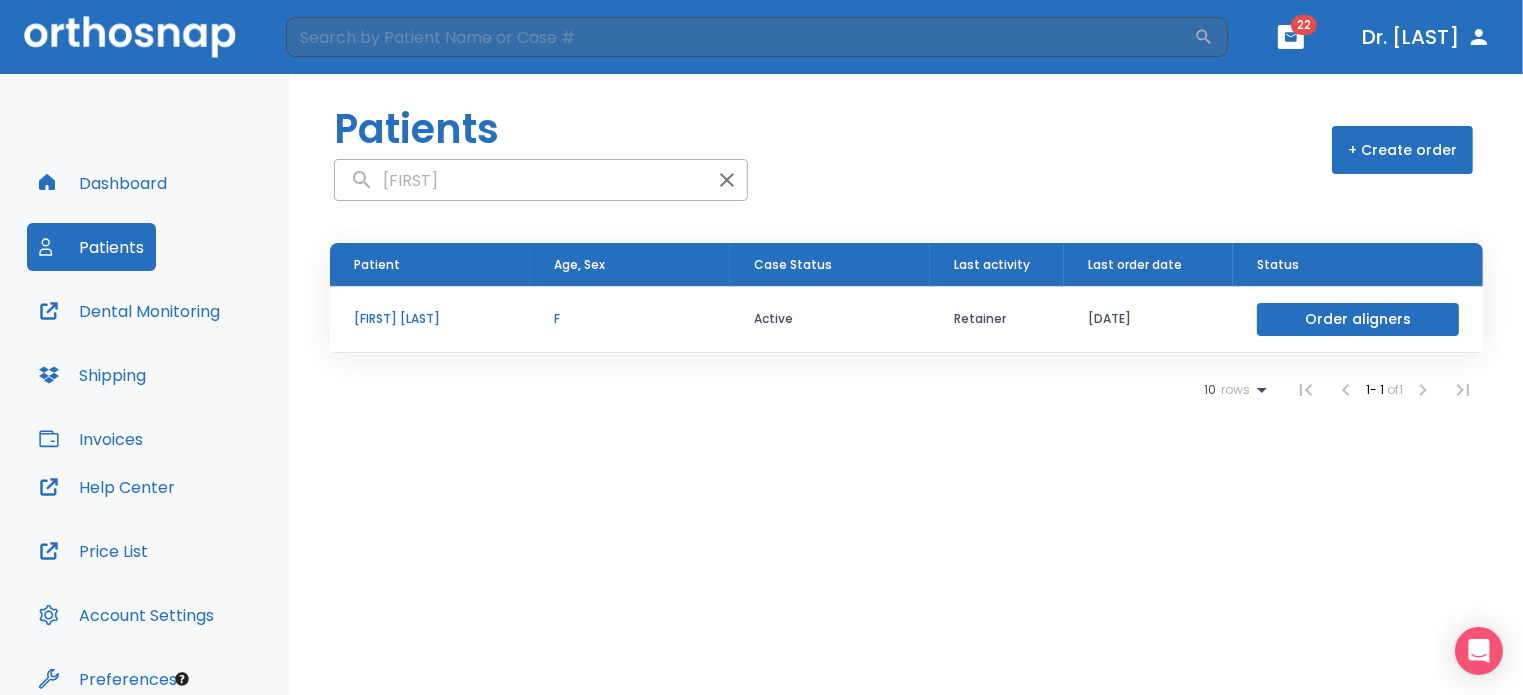 click on "Ted Aerni" at bounding box center [430, 319] 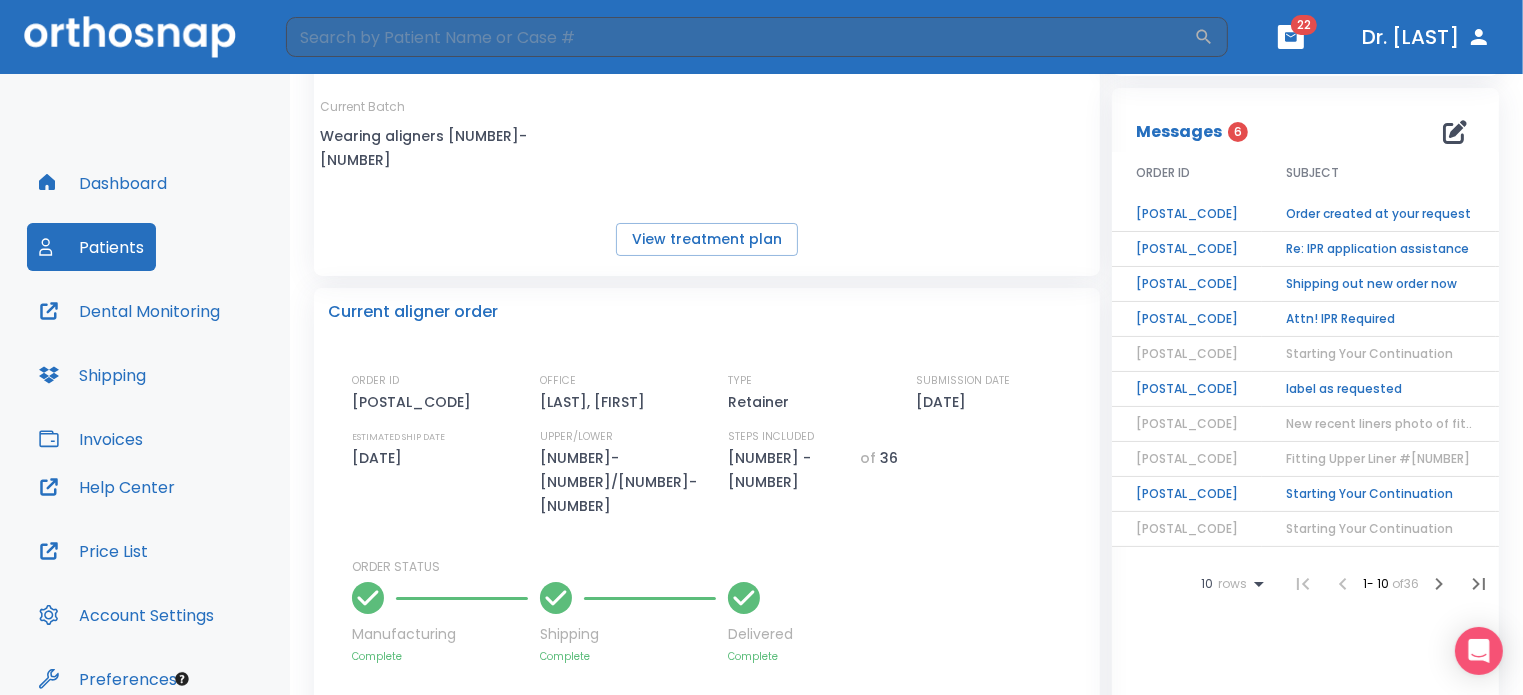 scroll, scrollTop: 300, scrollLeft: 0, axis: vertical 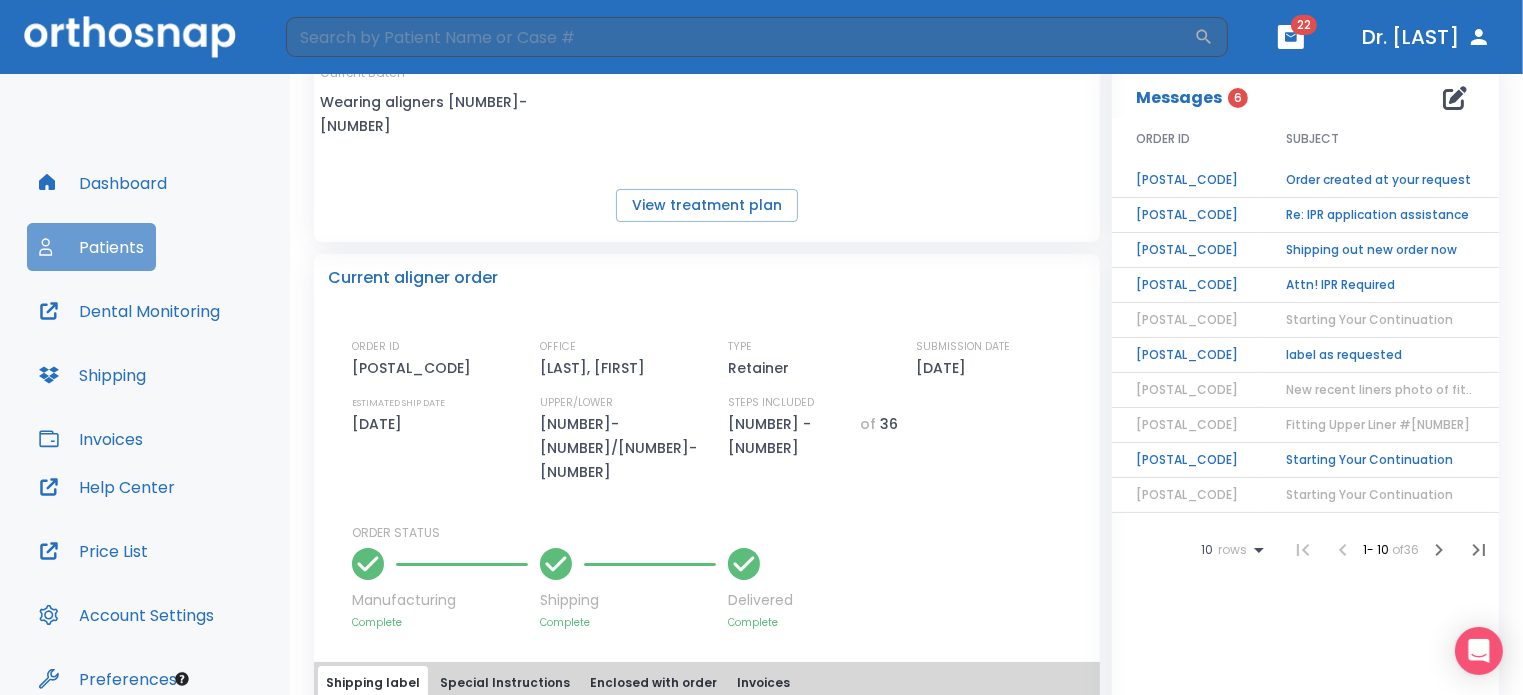 click on "Patients" at bounding box center [91, 247] 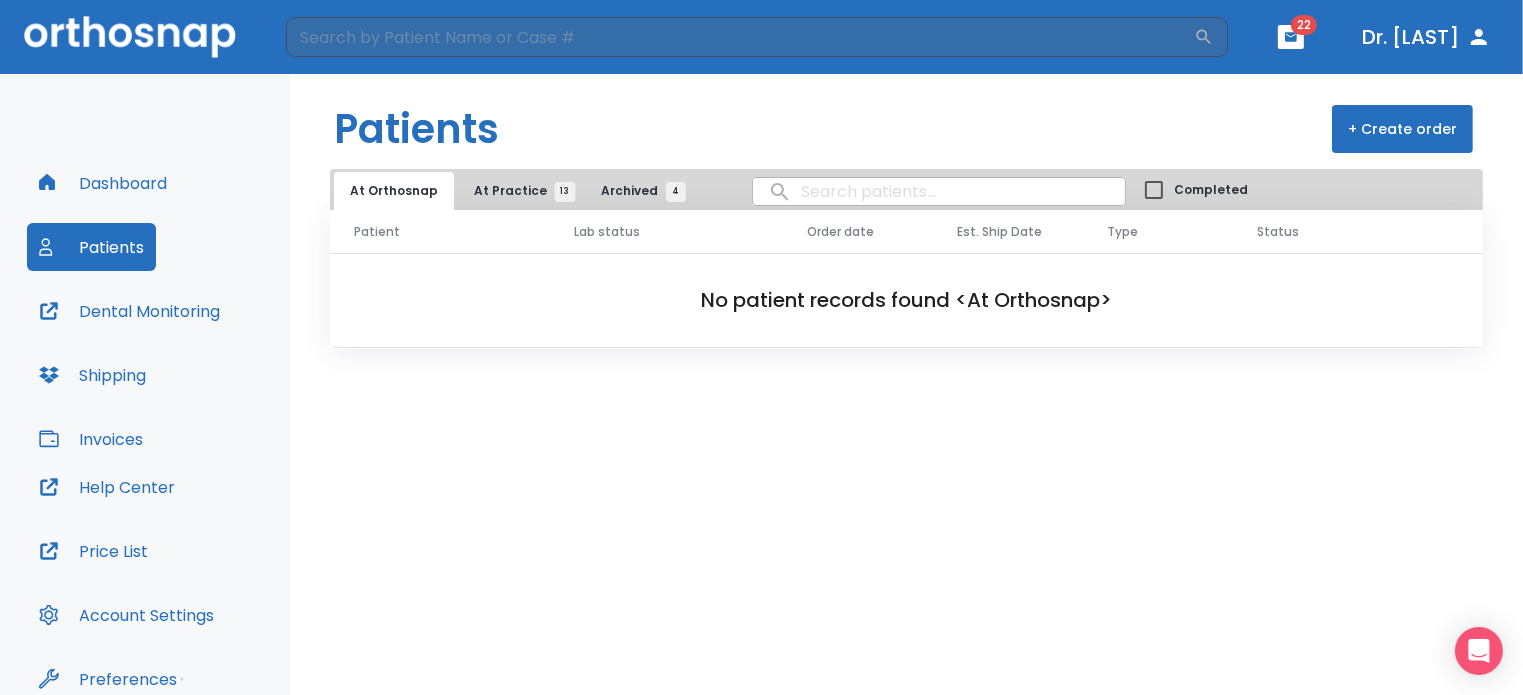 click at bounding box center (939, 191) 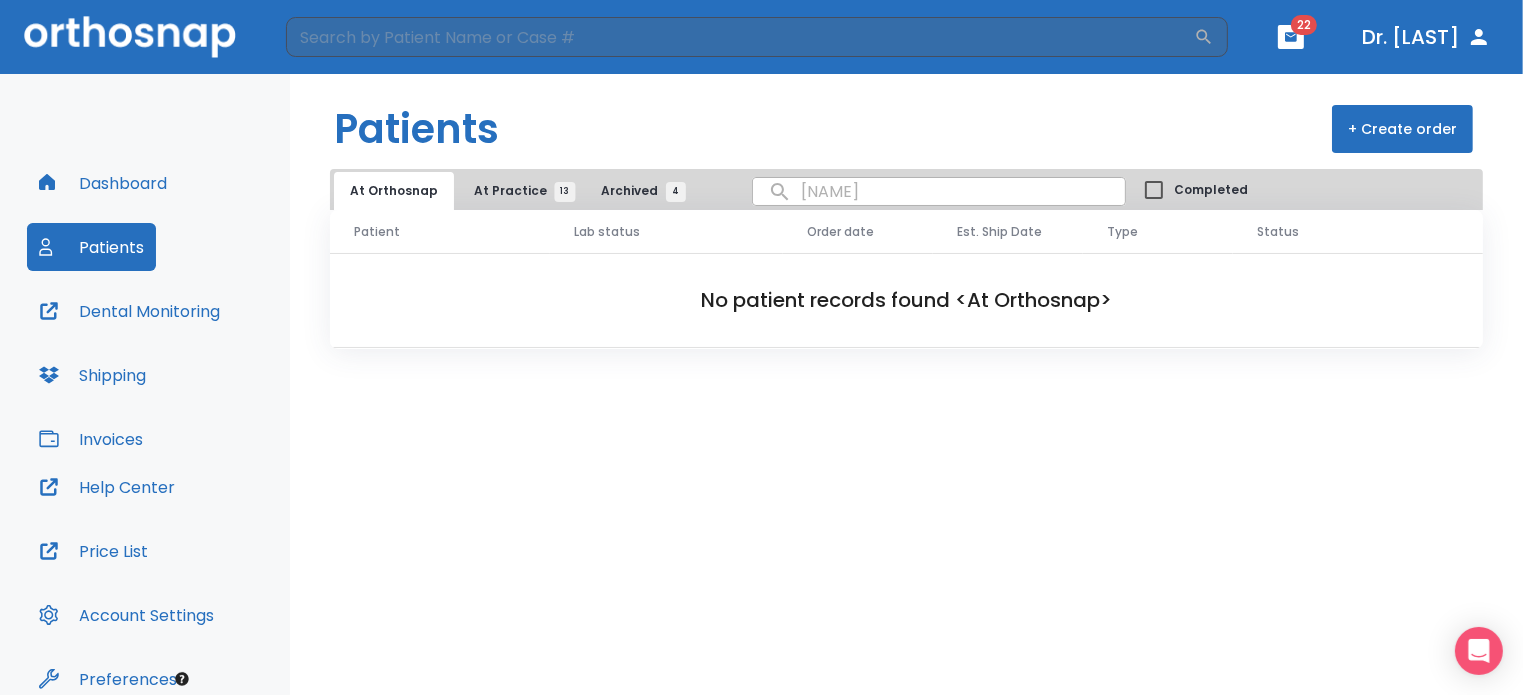 type on "ted" 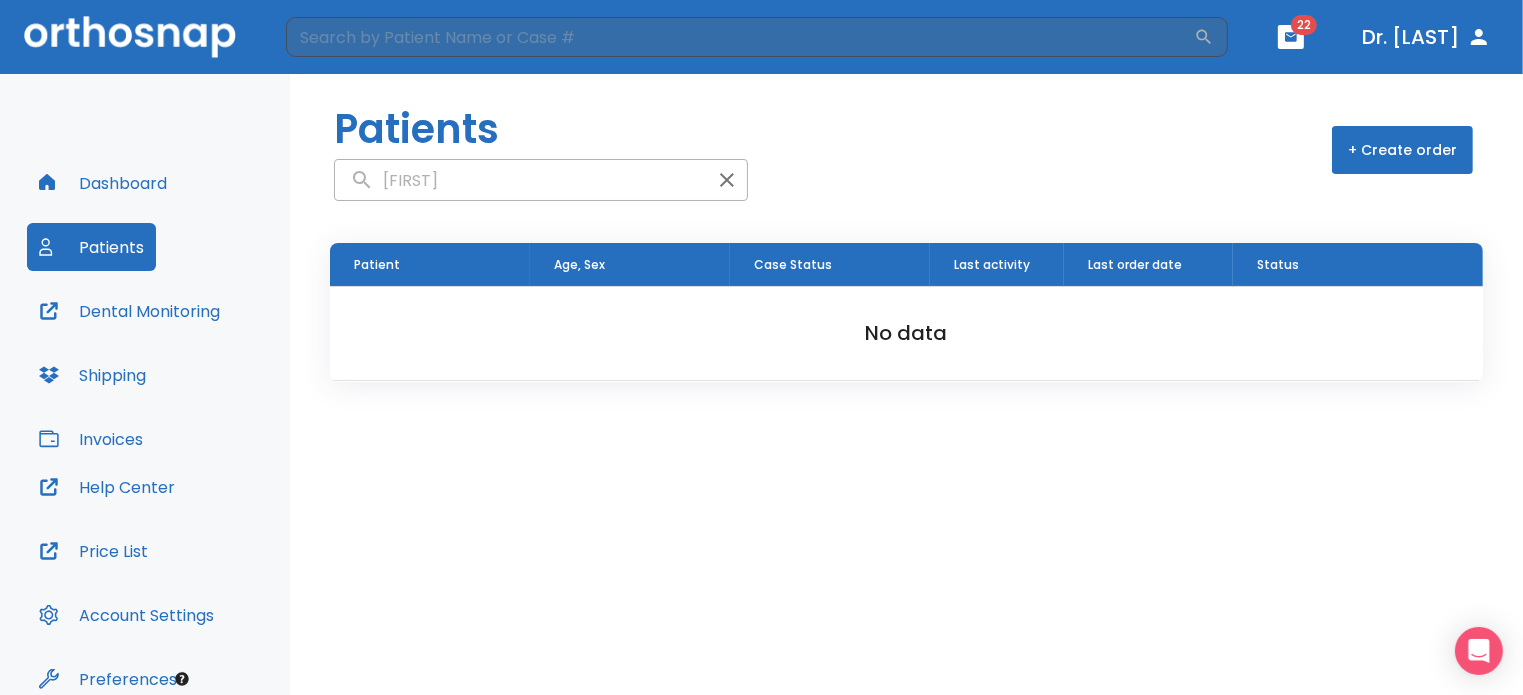 click on "ted" at bounding box center (521, 180) 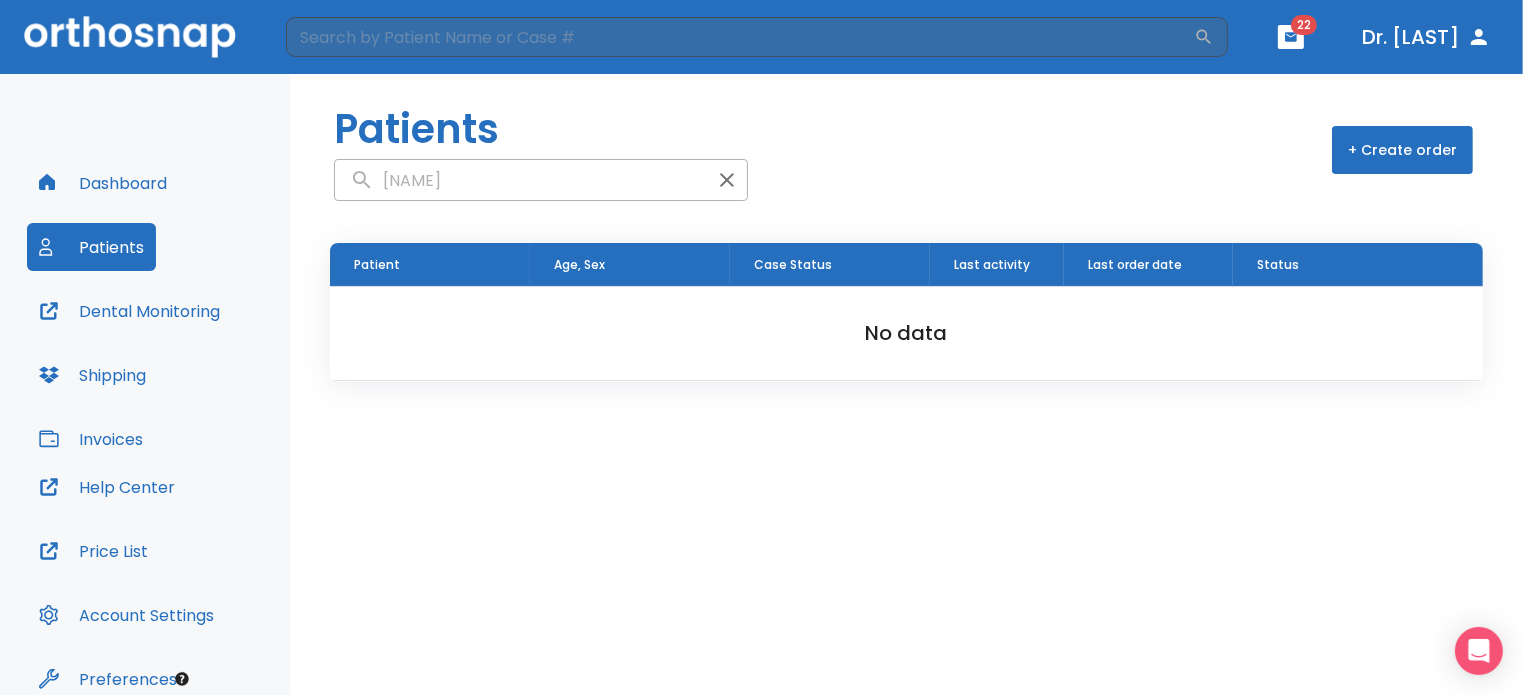 type on "[NAME]" 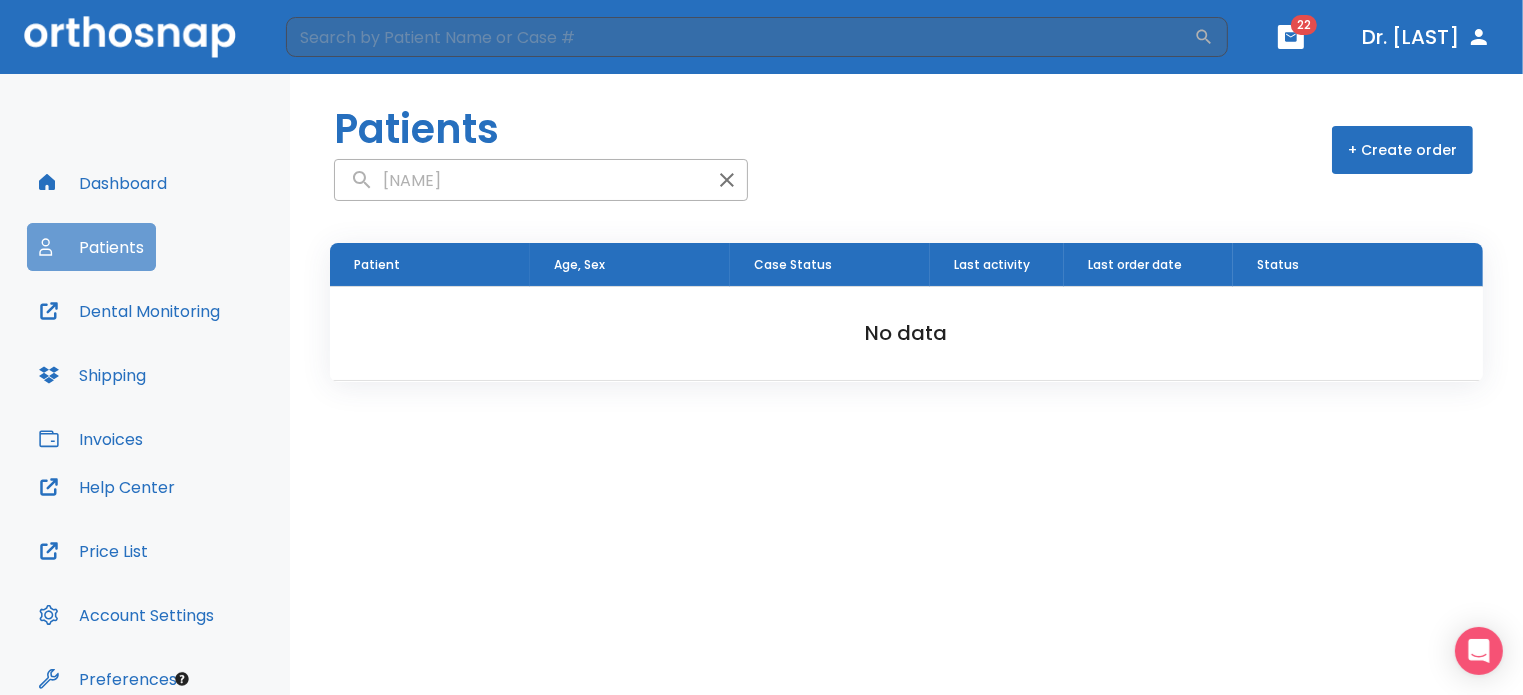 click on "Patients" at bounding box center [91, 247] 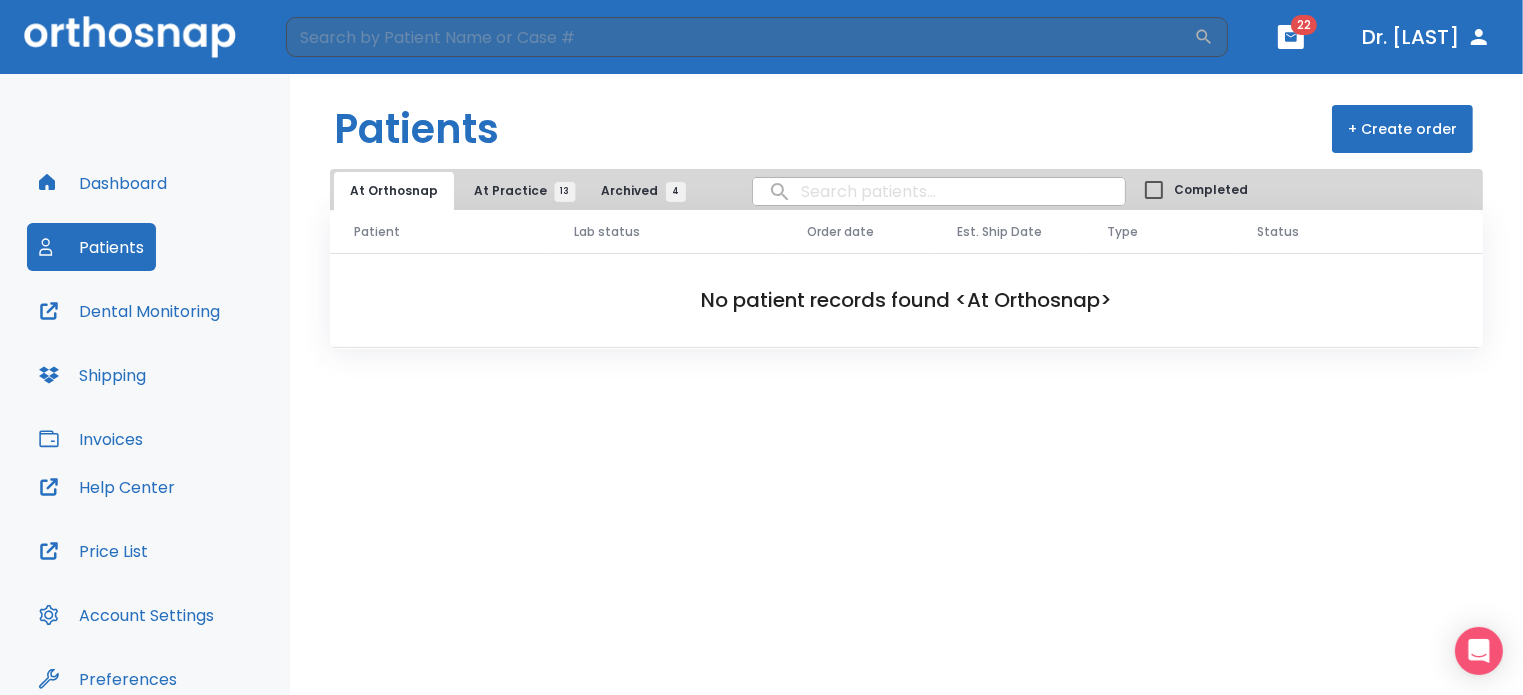 click at bounding box center (939, 191) 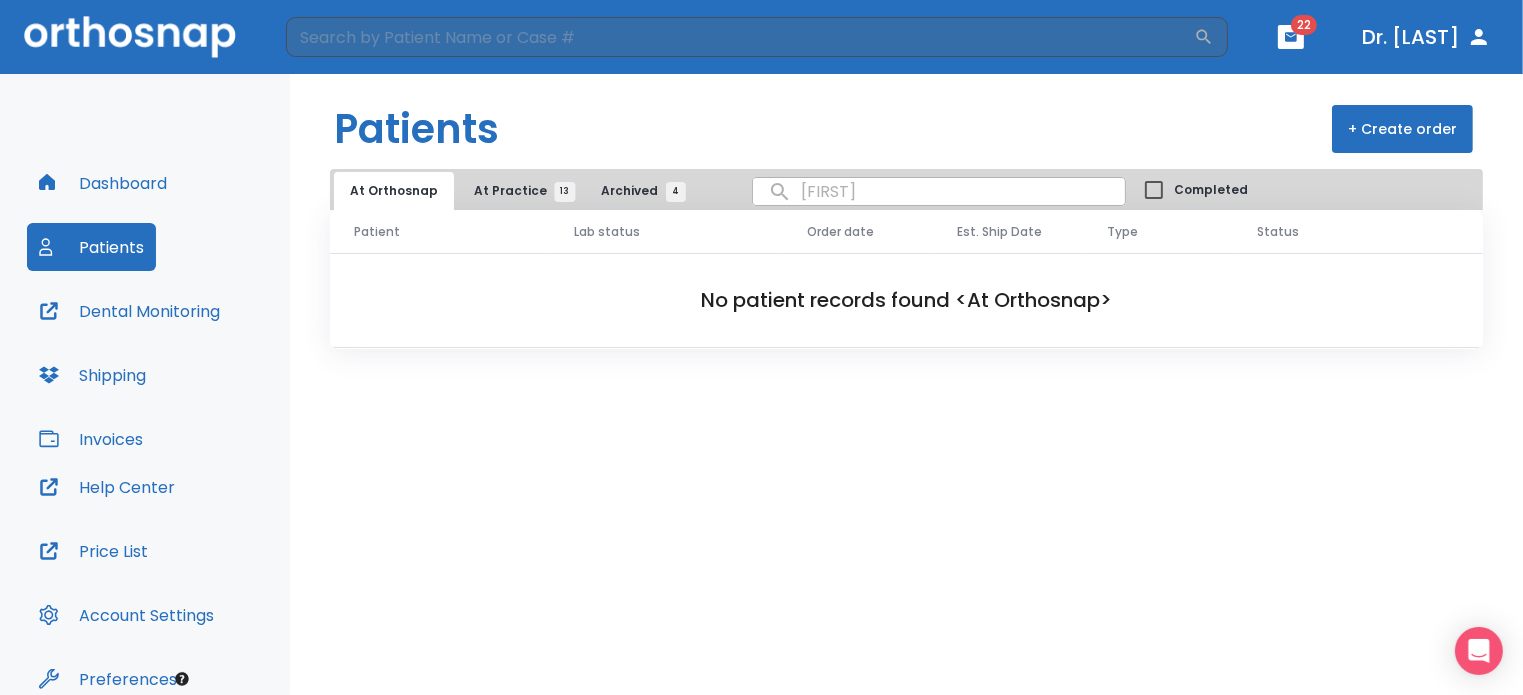 type on "ted a" 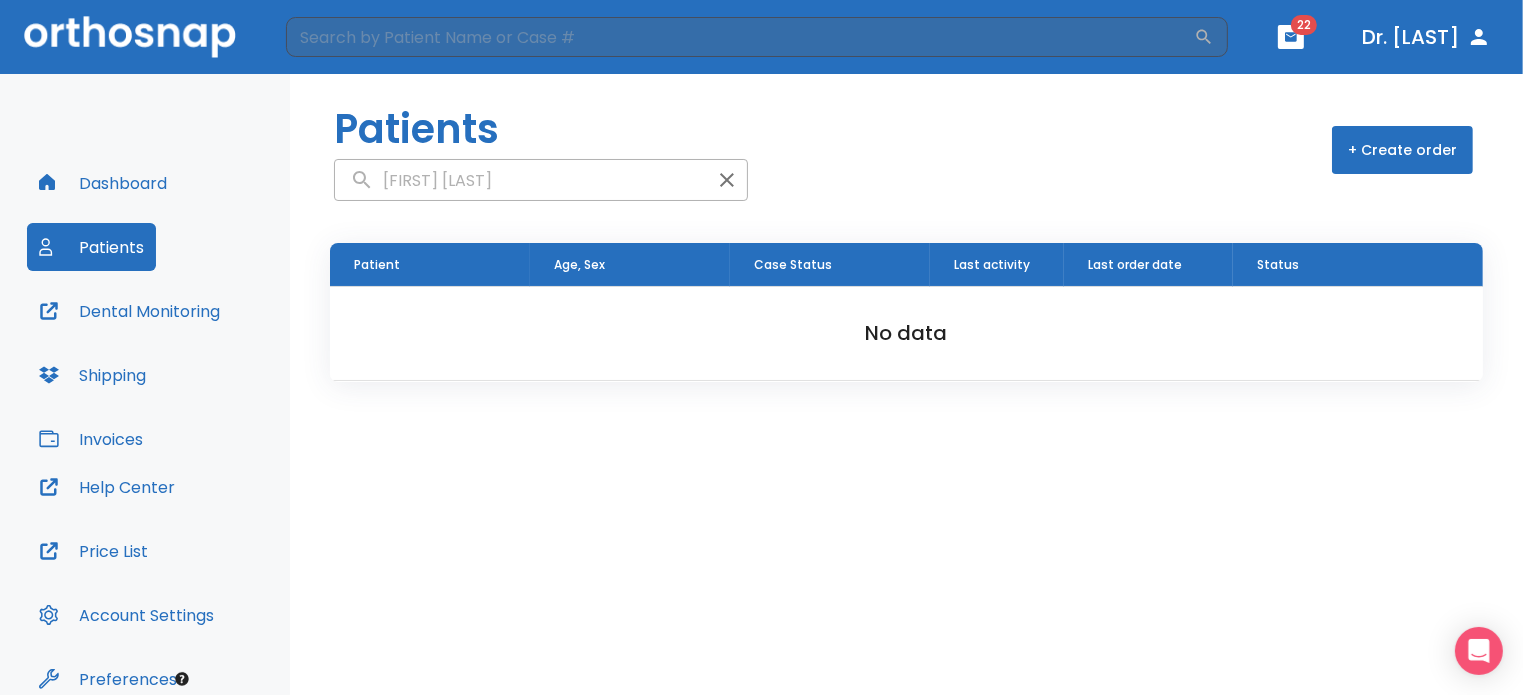 click 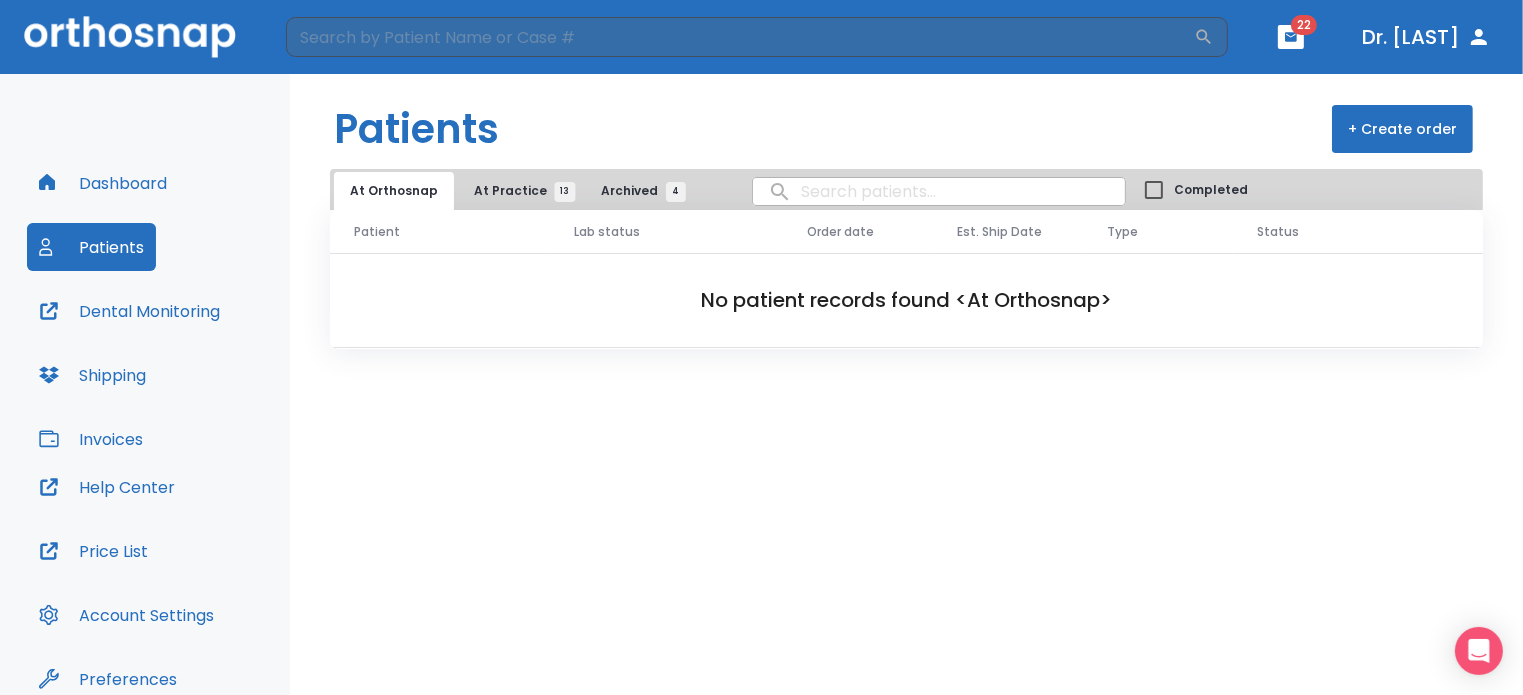 click at bounding box center (939, 191) 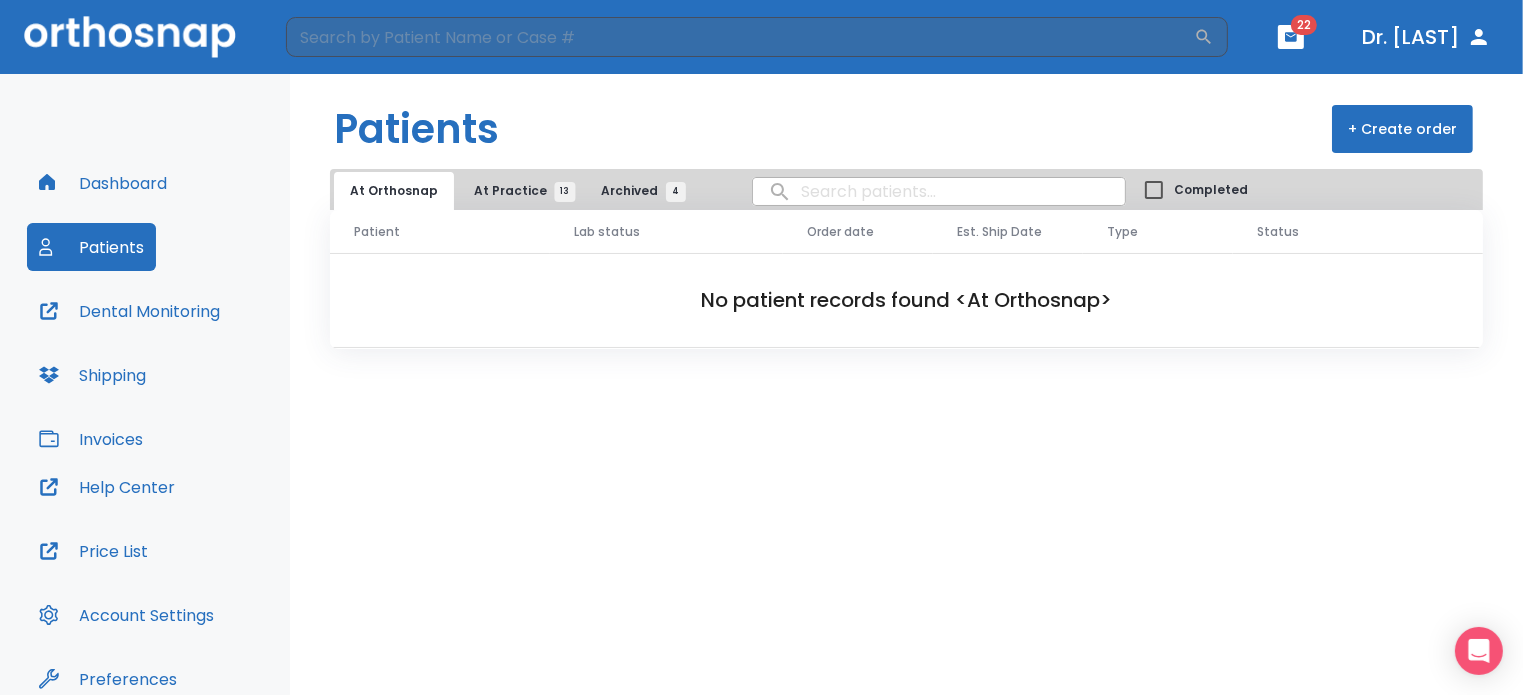 click at bounding box center [939, 191] 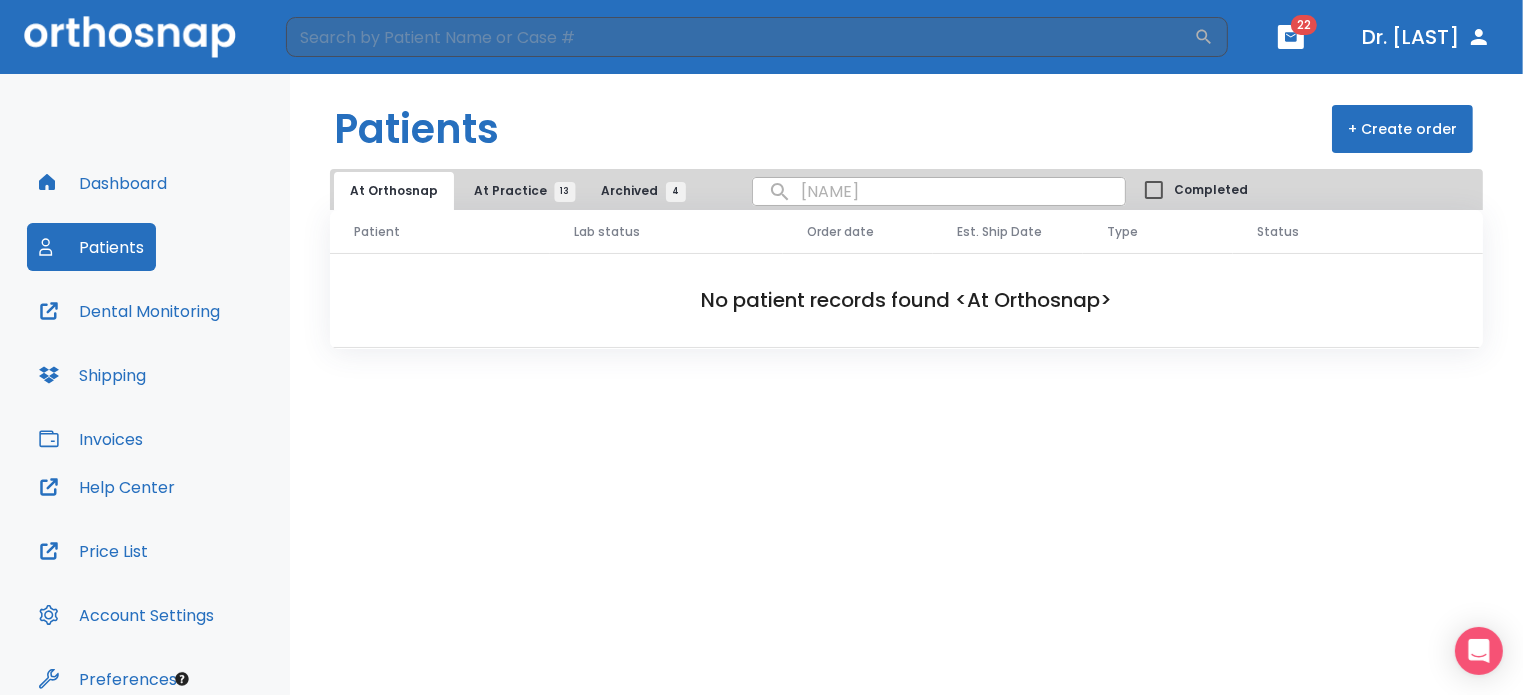 type on "theordore" 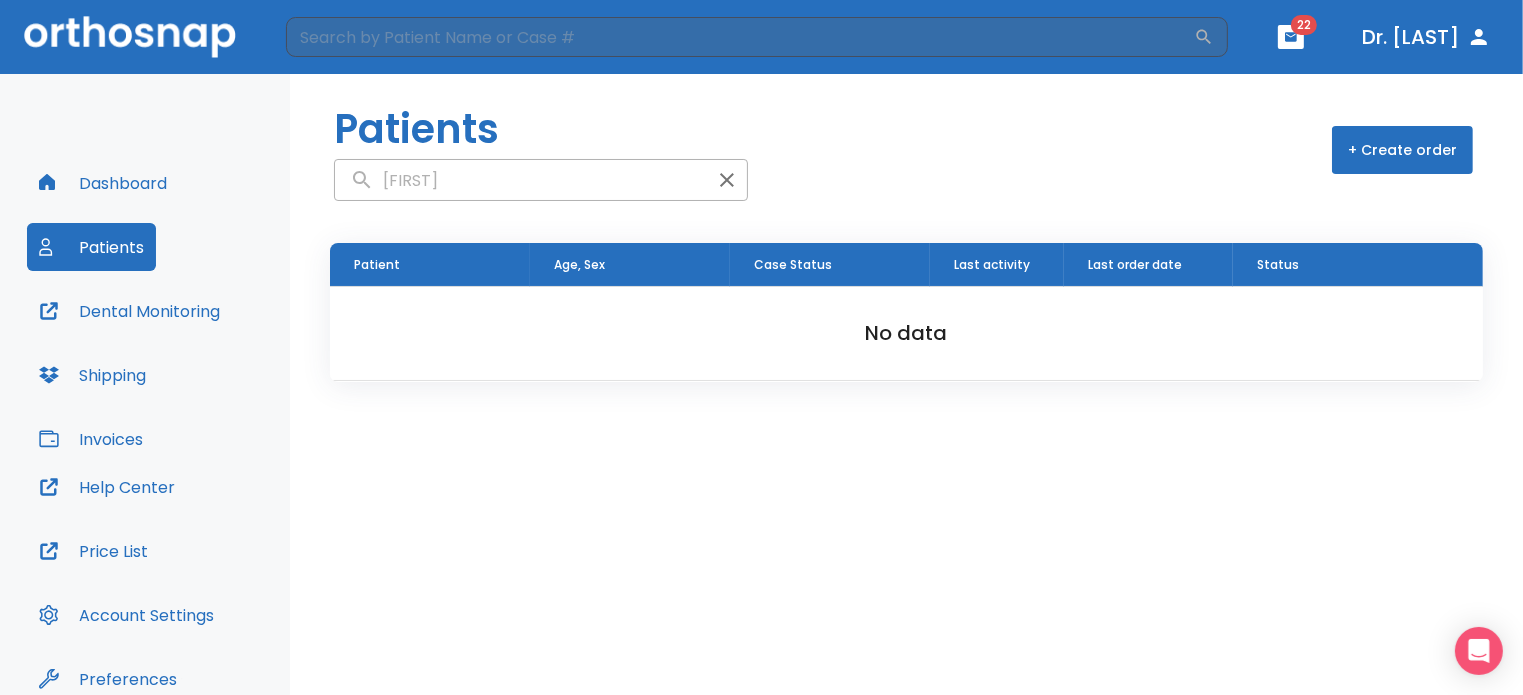 click 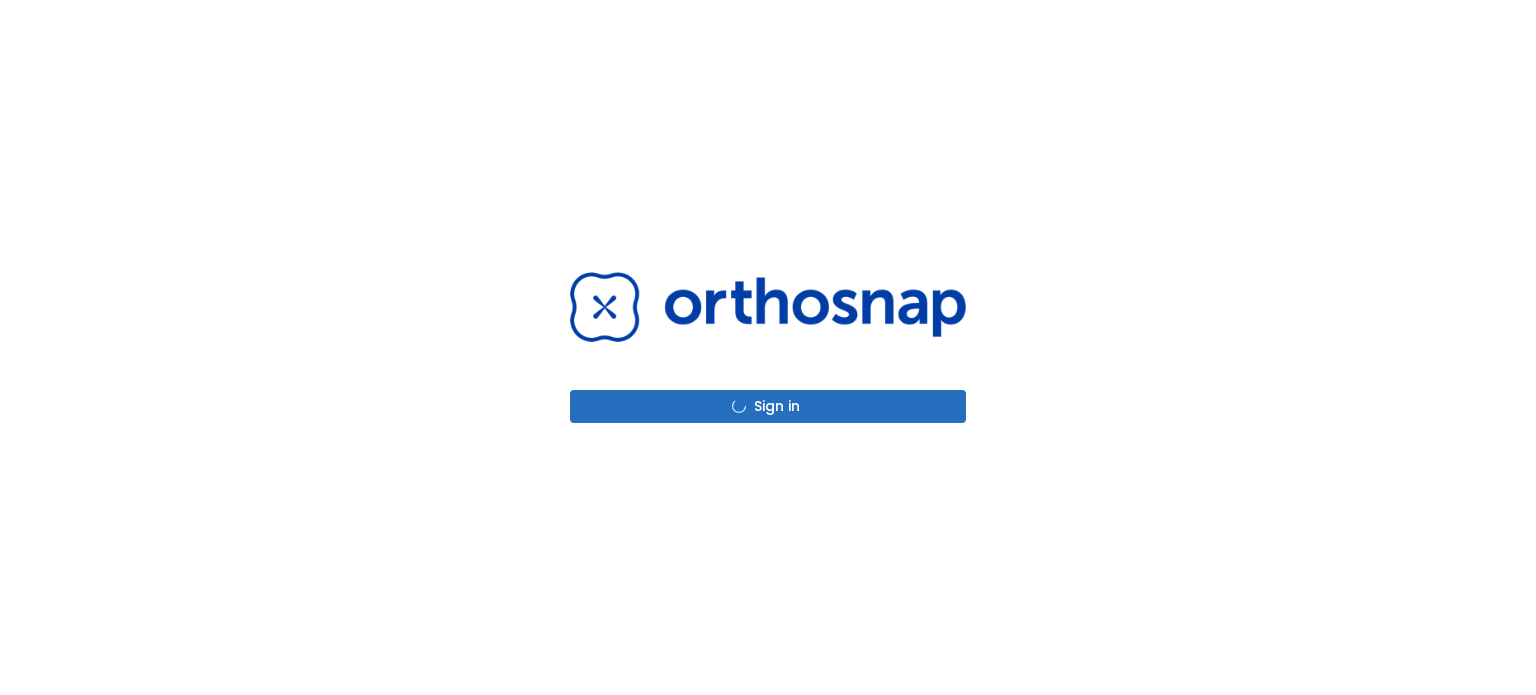 scroll, scrollTop: 0, scrollLeft: 0, axis: both 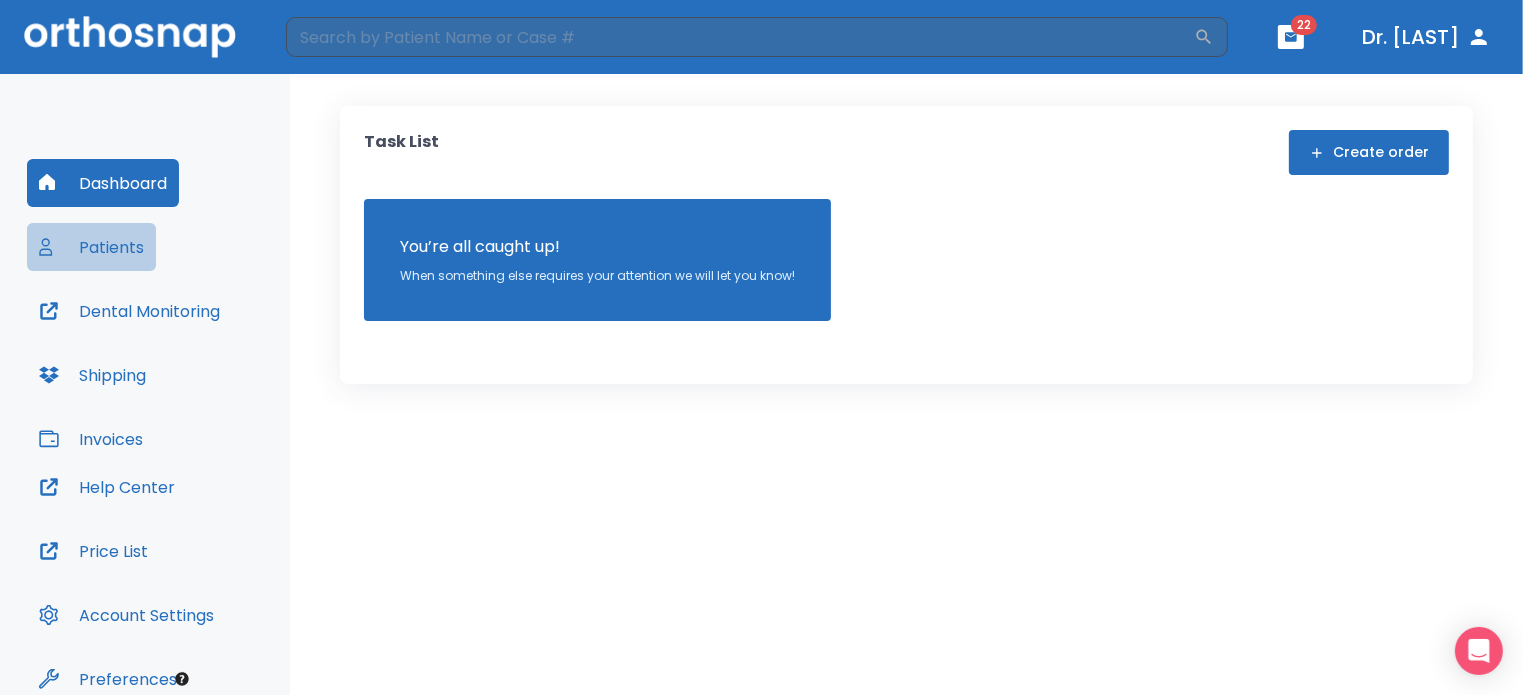 click on "Patients" at bounding box center (91, 247) 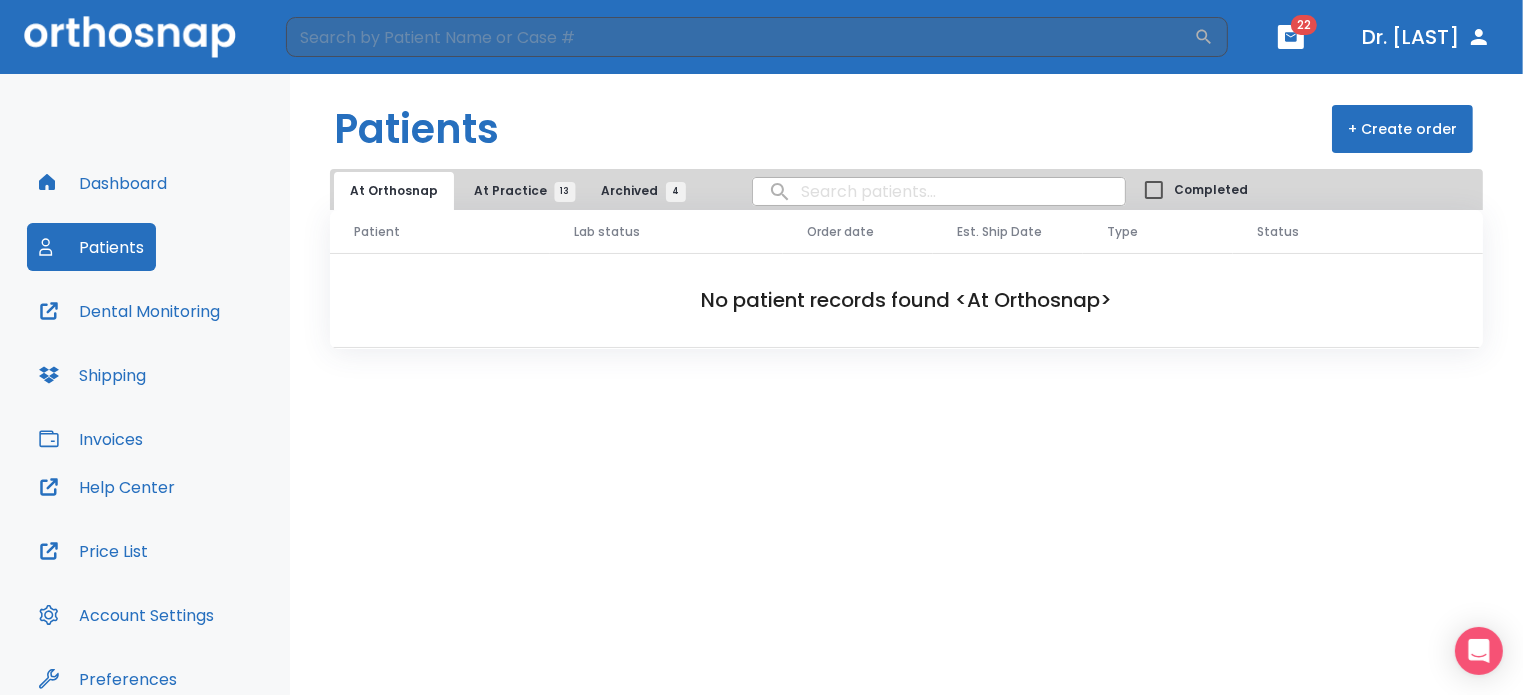 click at bounding box center [939, 191] 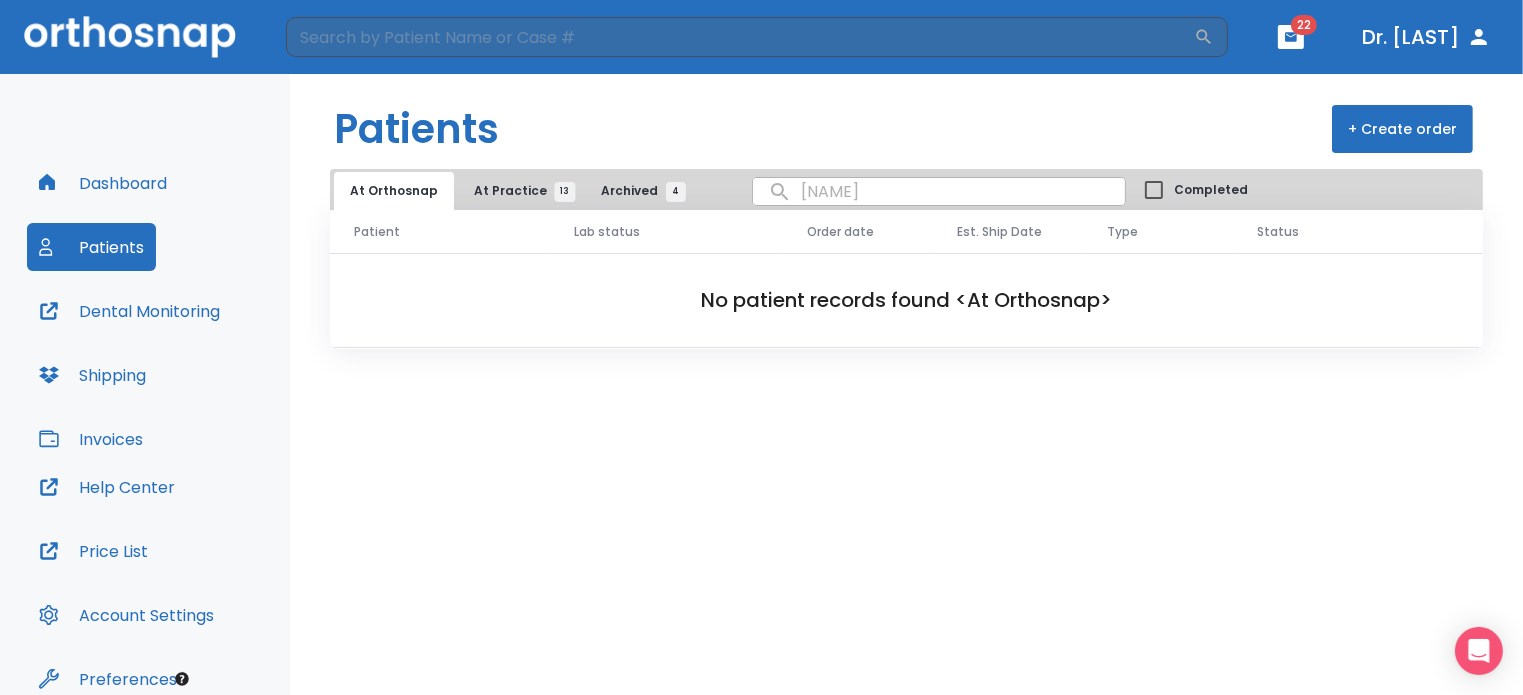 type on "[NAME]" 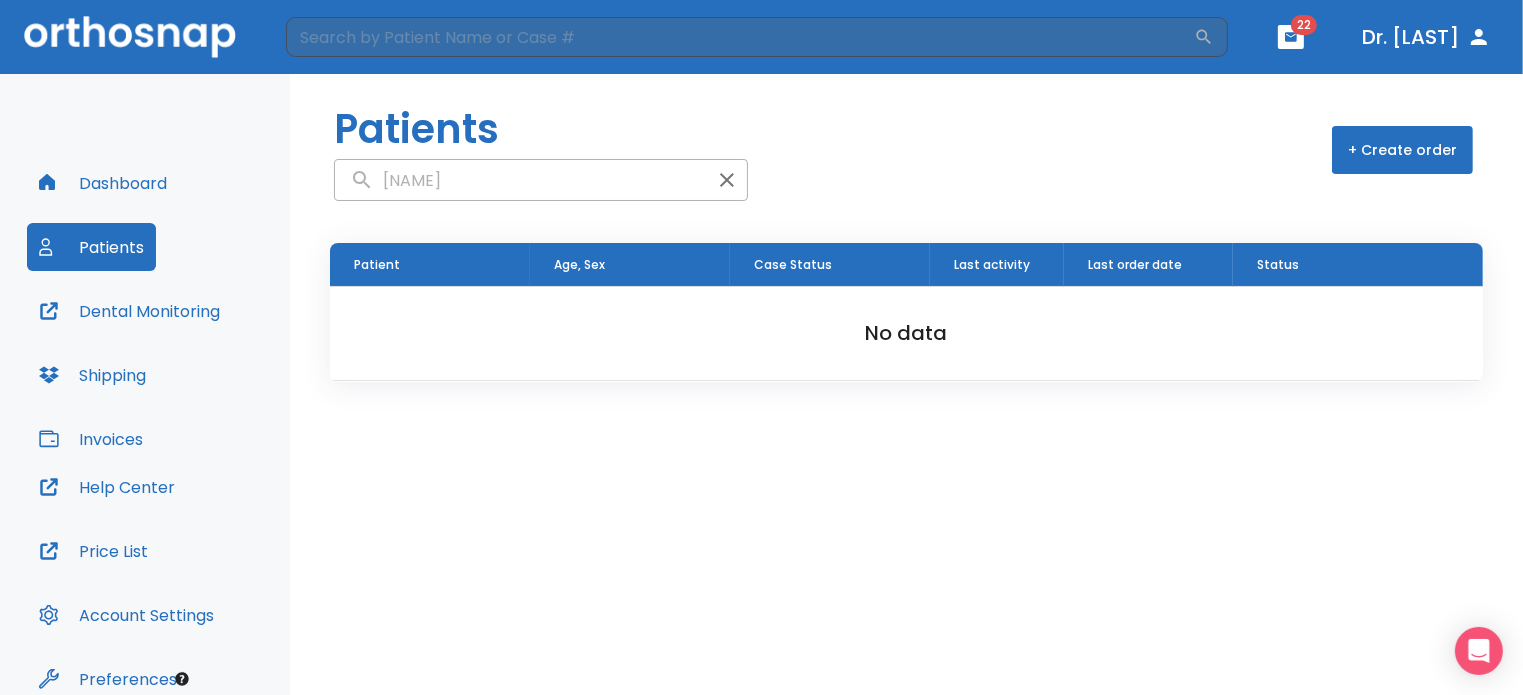 click 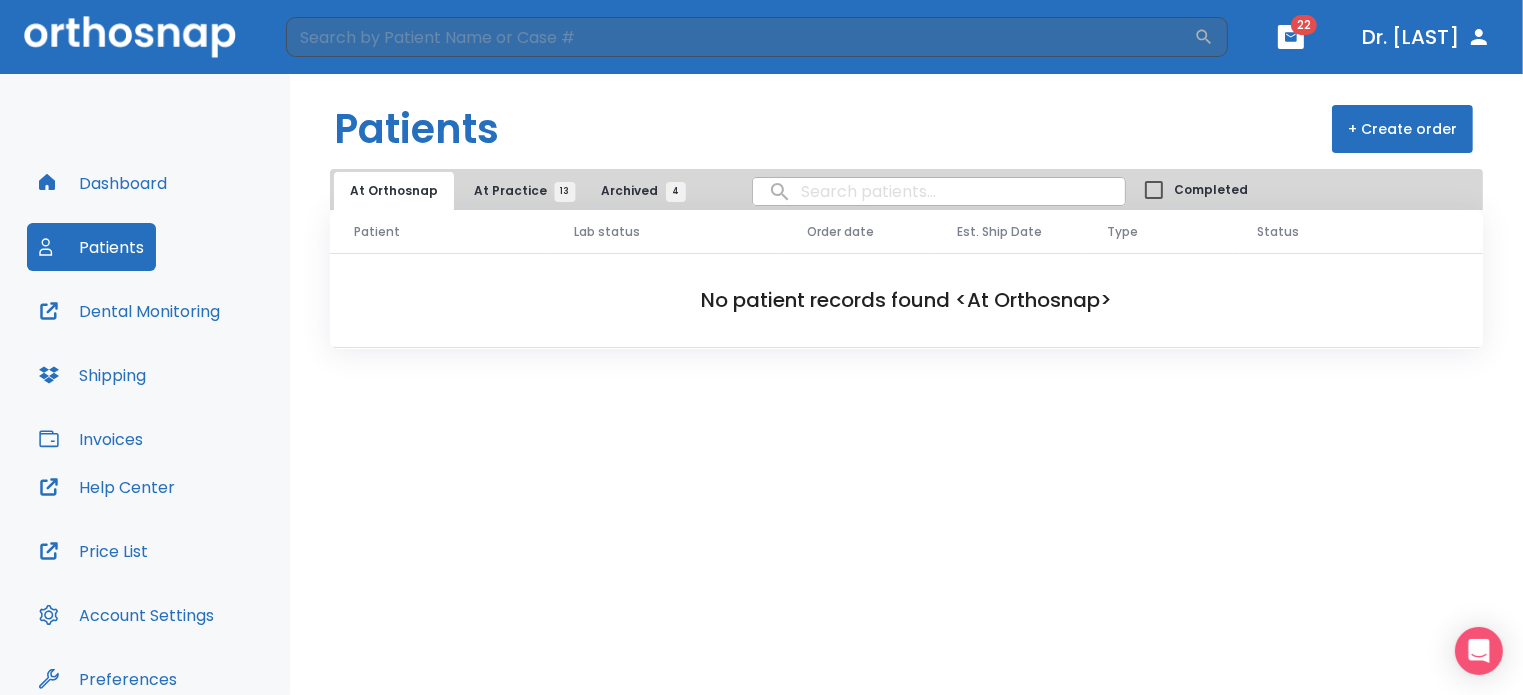 click at bounding box center (939, 191) 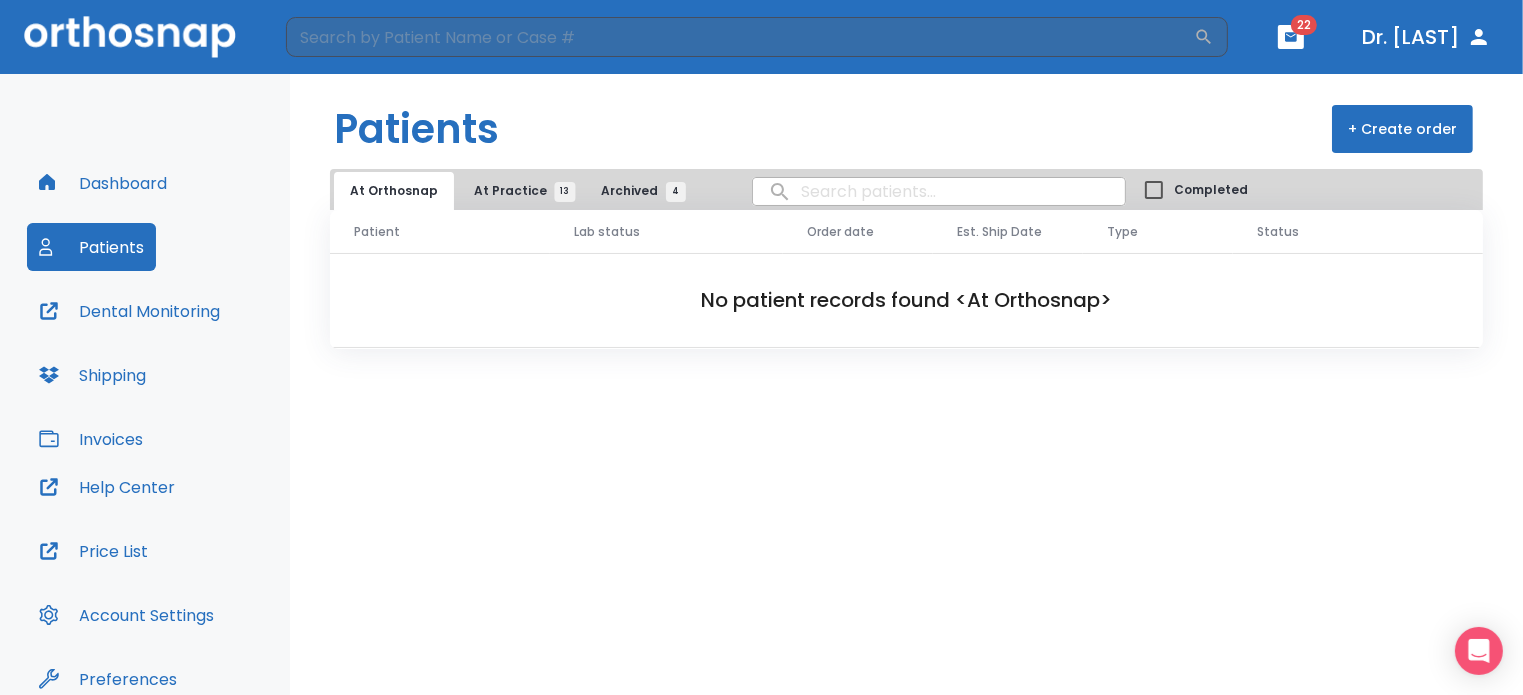 click at bounding box center [939, 191] 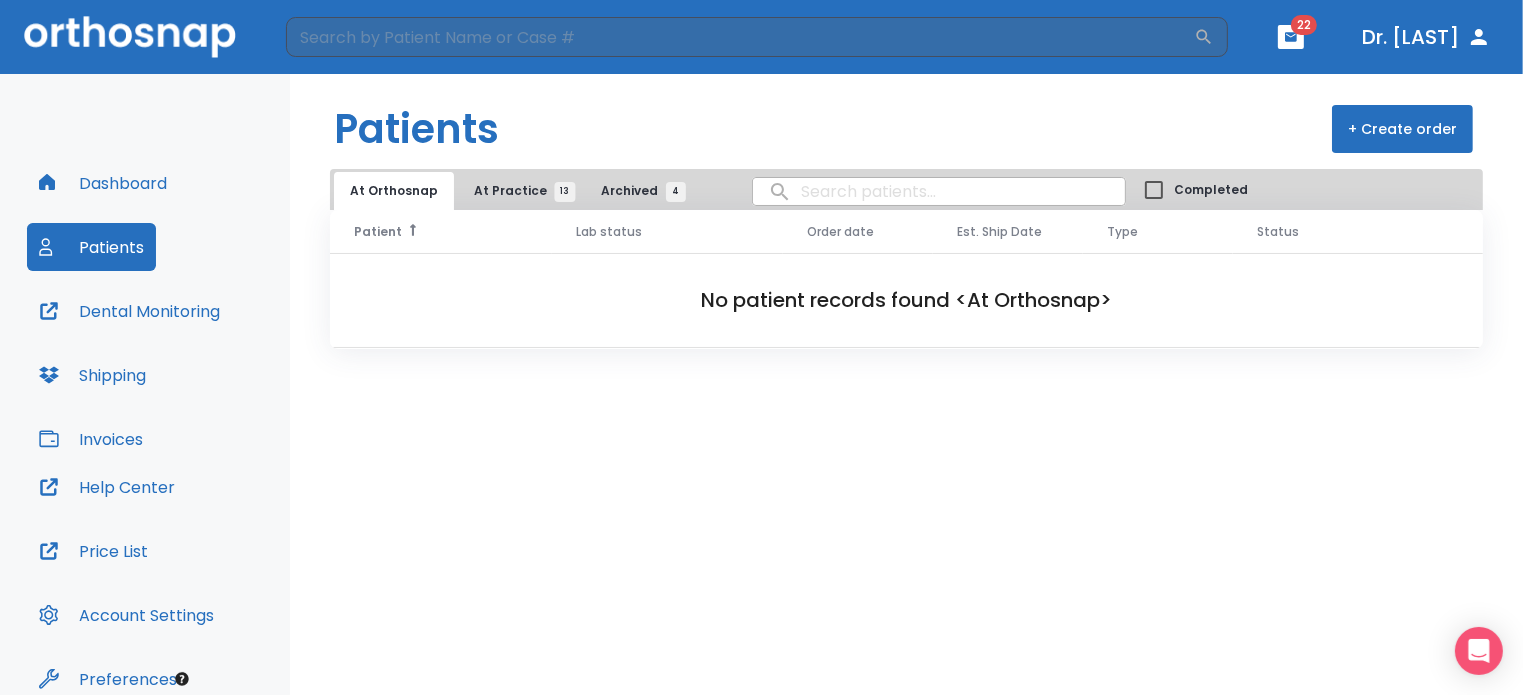 click on "Patient" at bounding box center (378, 232) 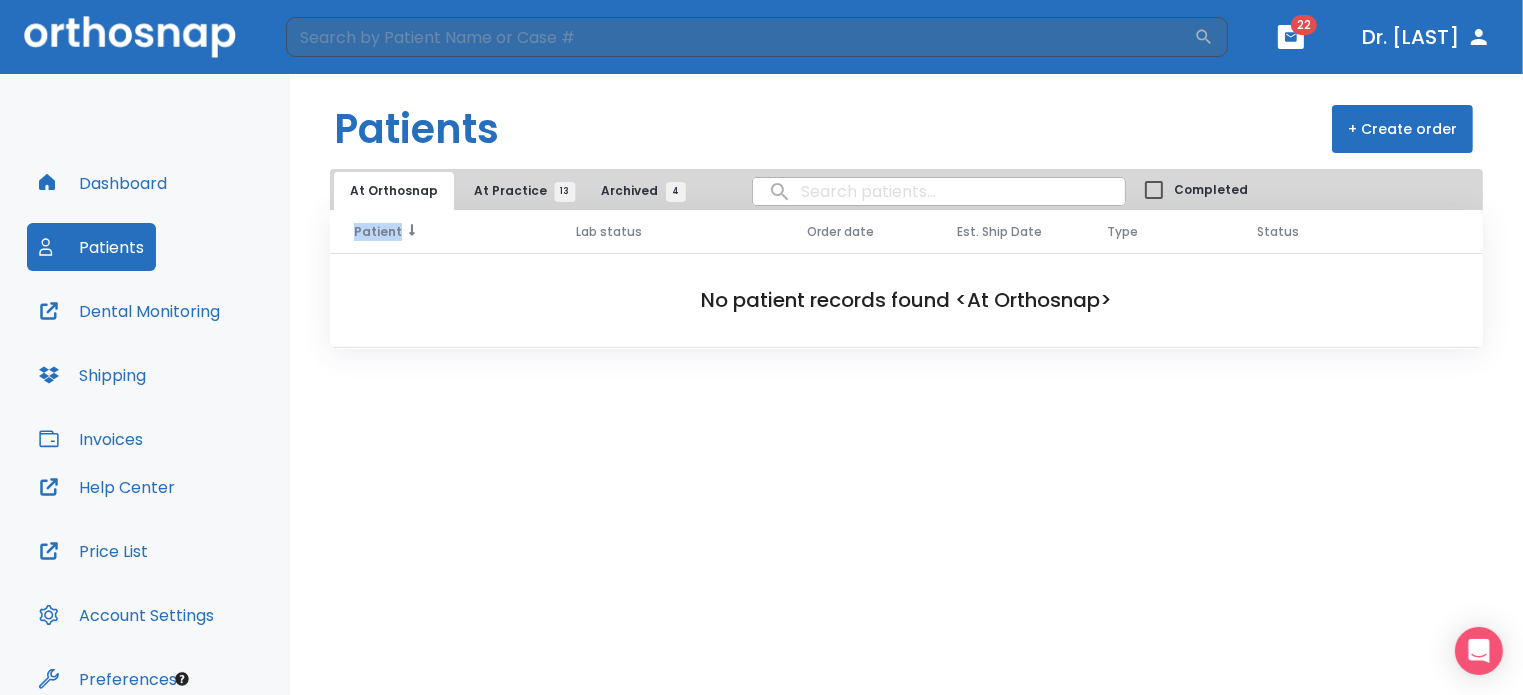 click on "Patient" at bounding box center (378, 232) 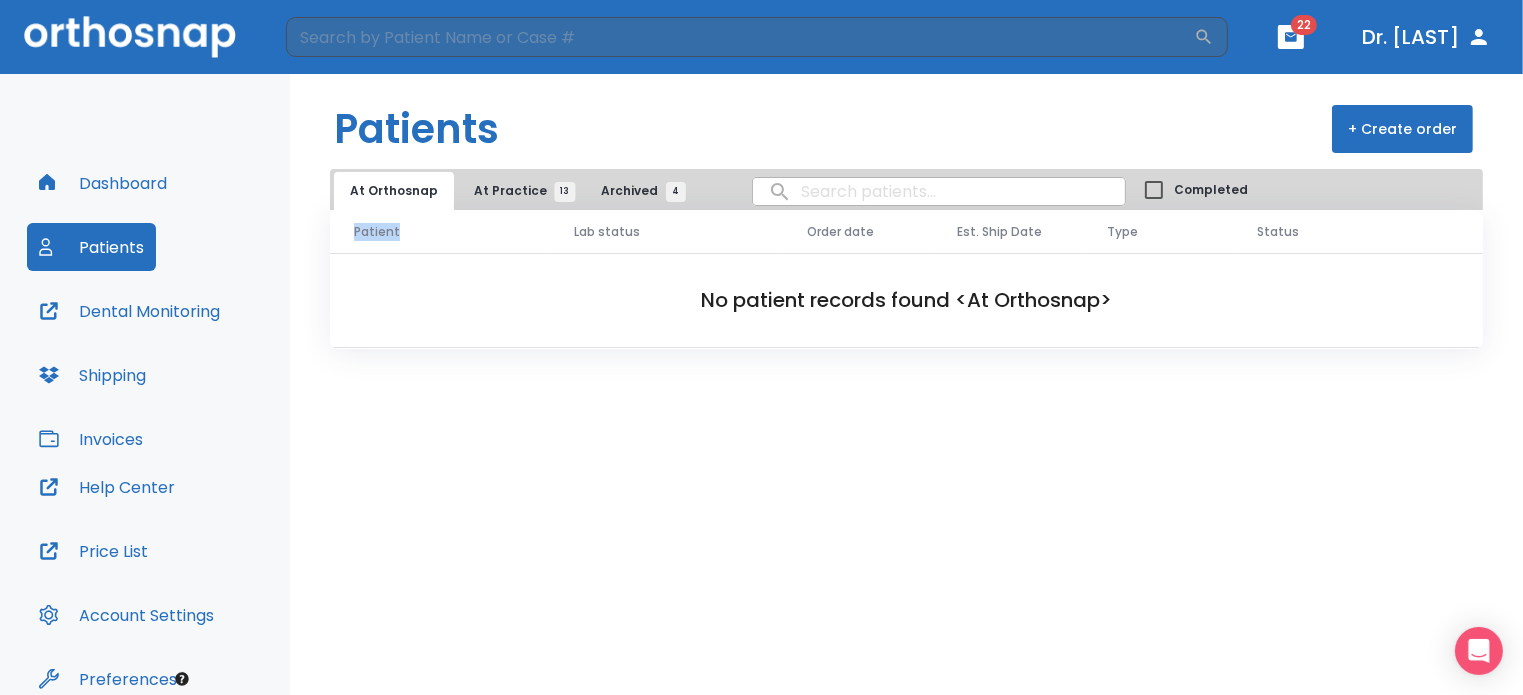 click on "Patient" at bounding box center (377, 232) 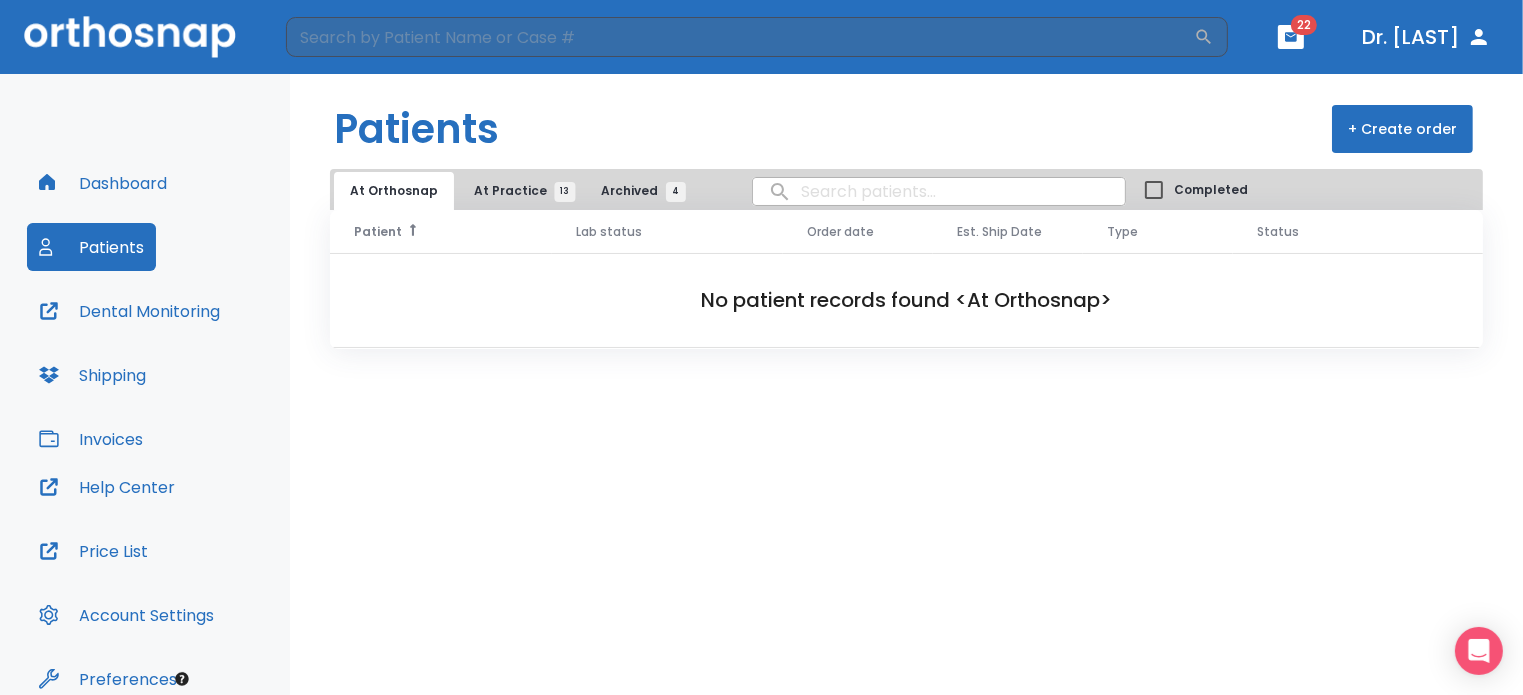 click at bounding box center (939, 191) 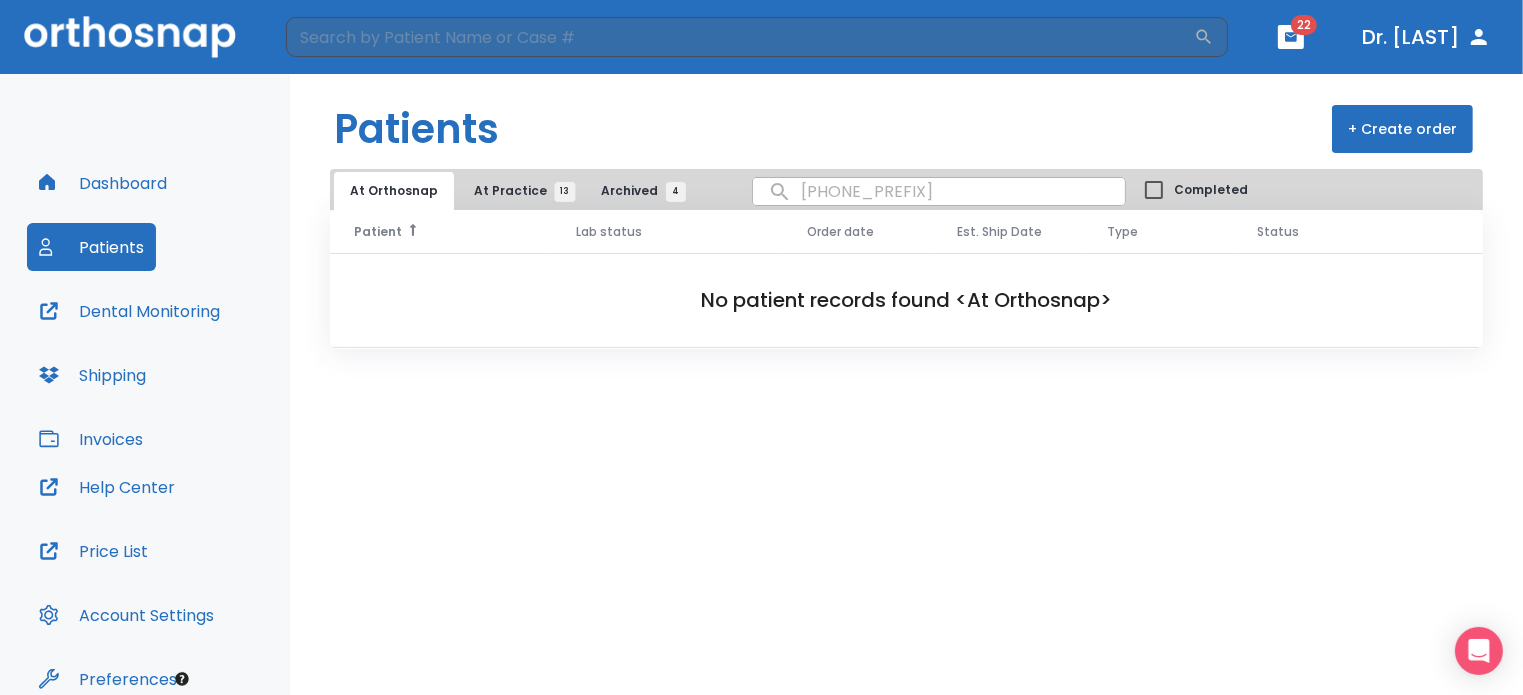type on "[NUMBER]" 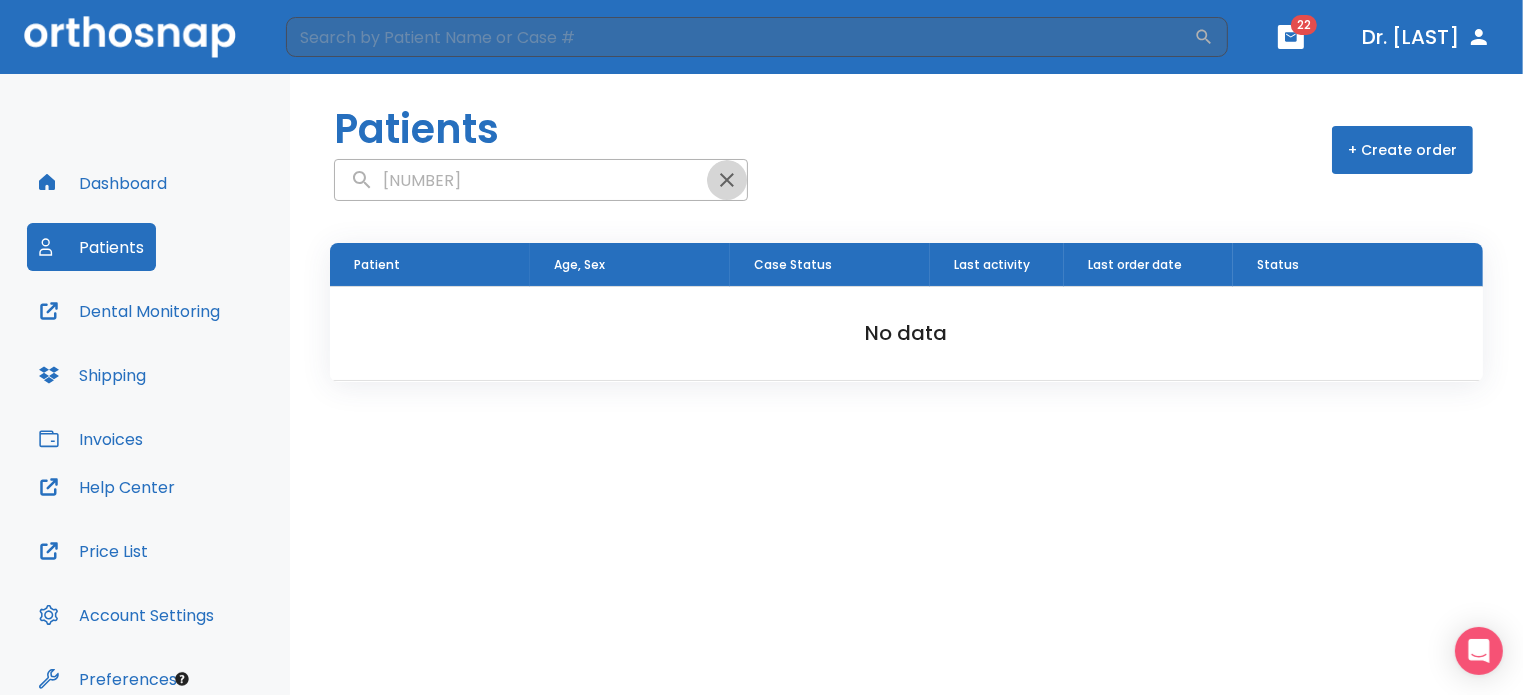 click 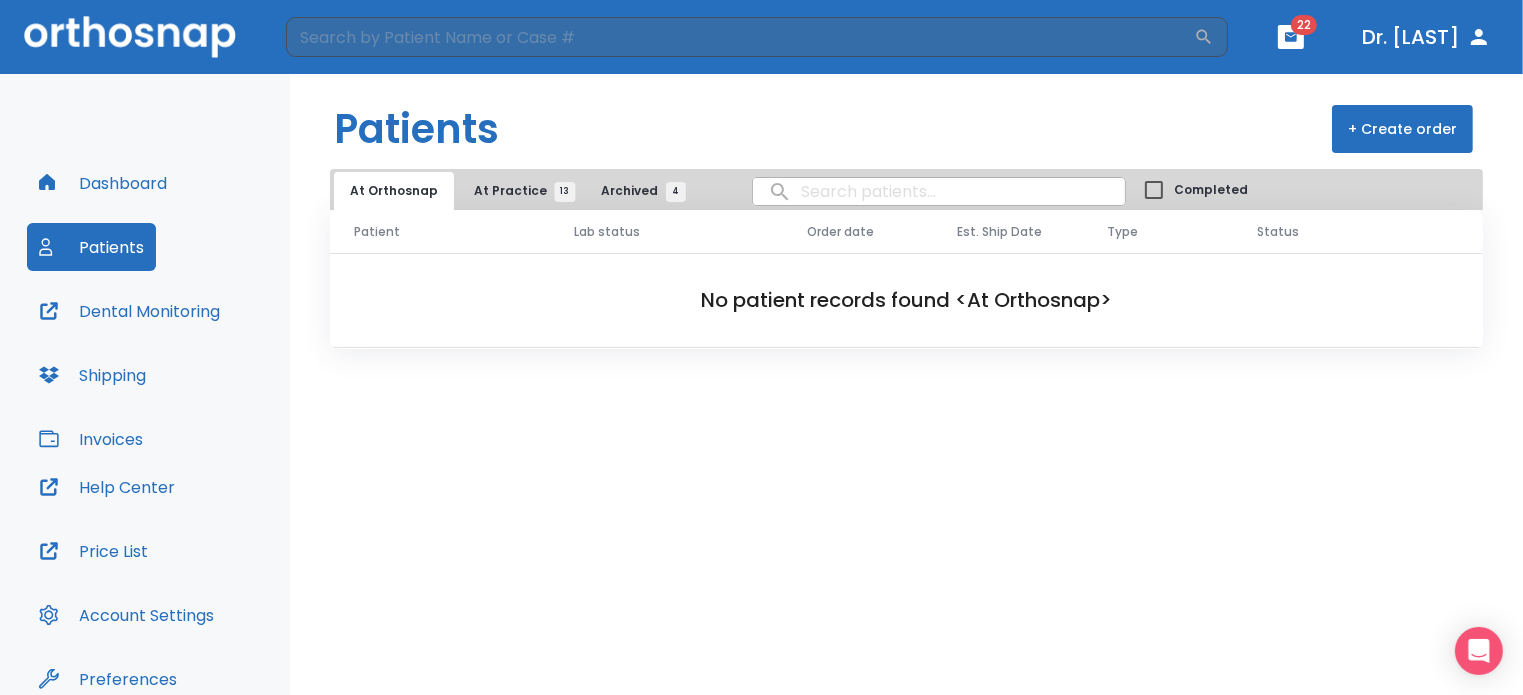 click at bounding box center (939, 191) 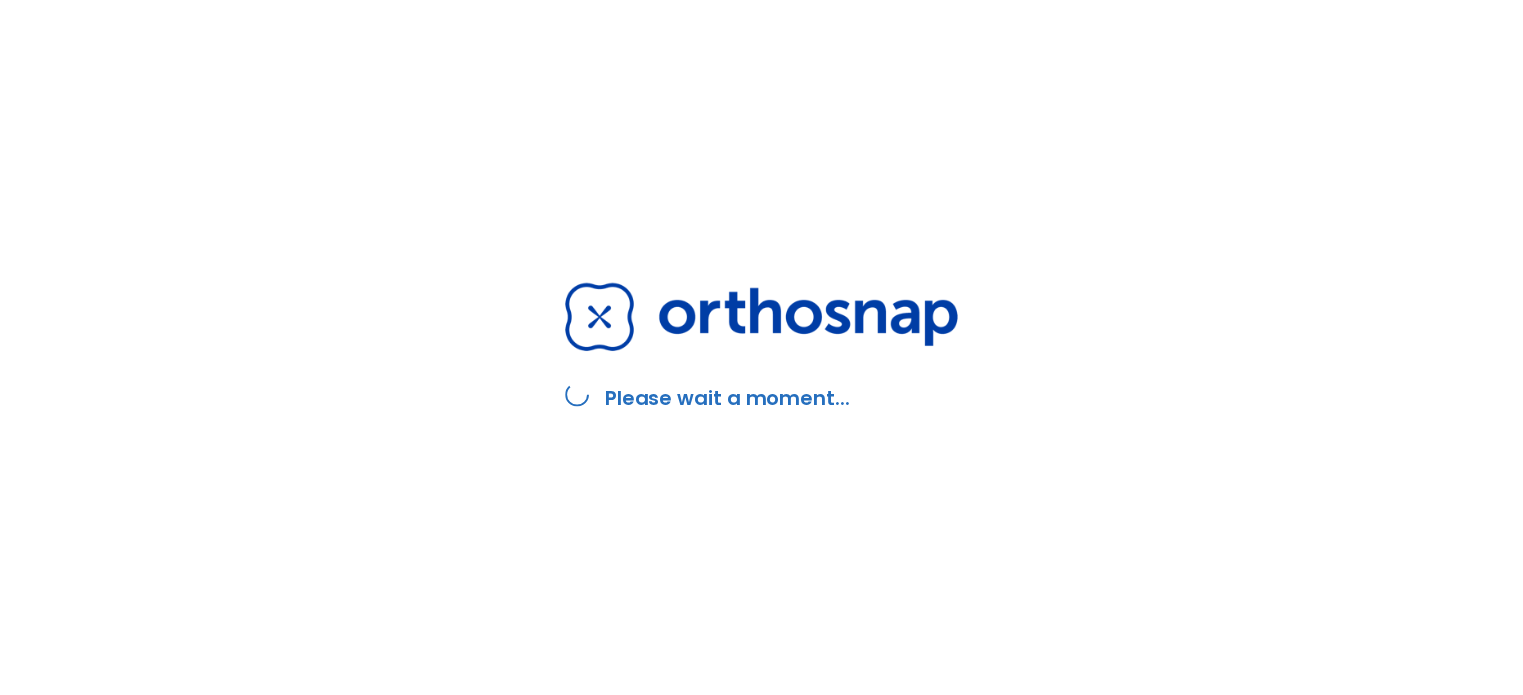 scroll, scrollTop: 0, scrollLeft: 0, axis: both 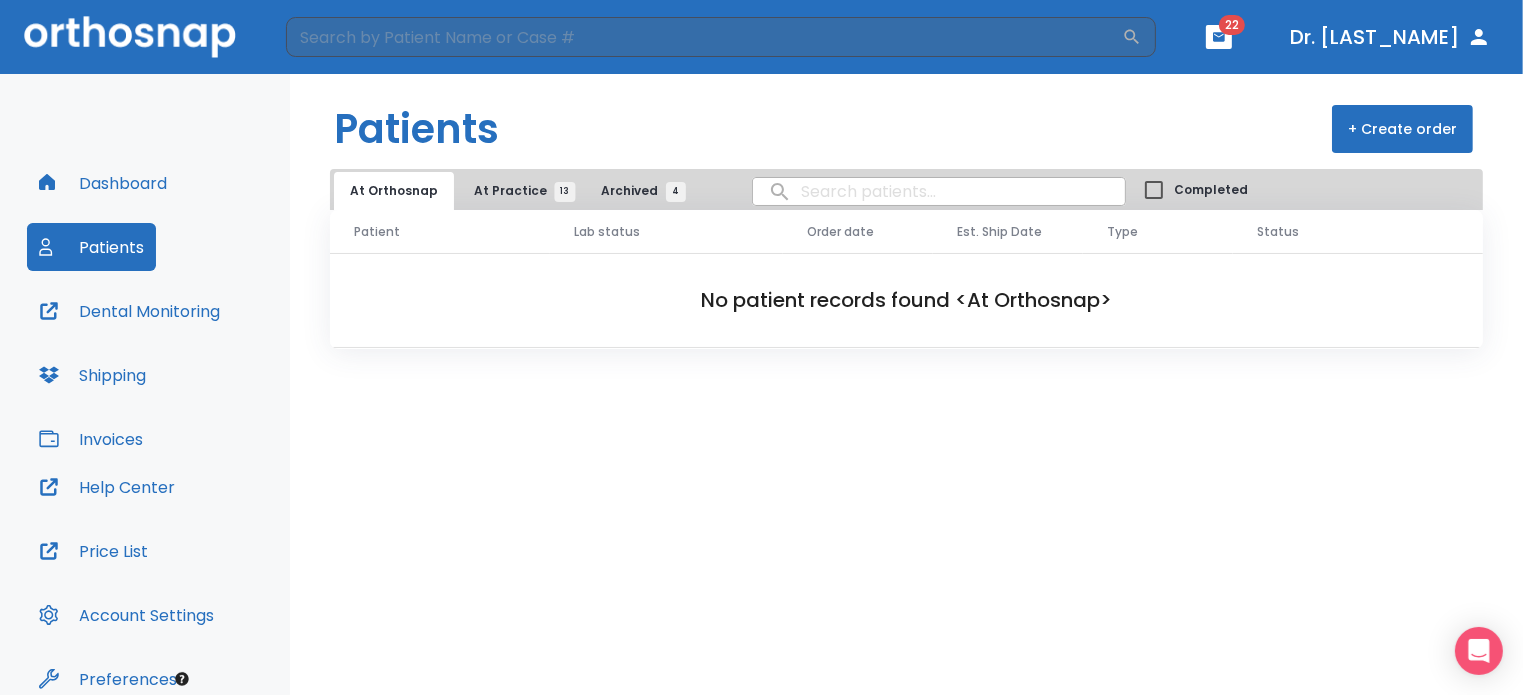 click at bounding box center (939, 191) 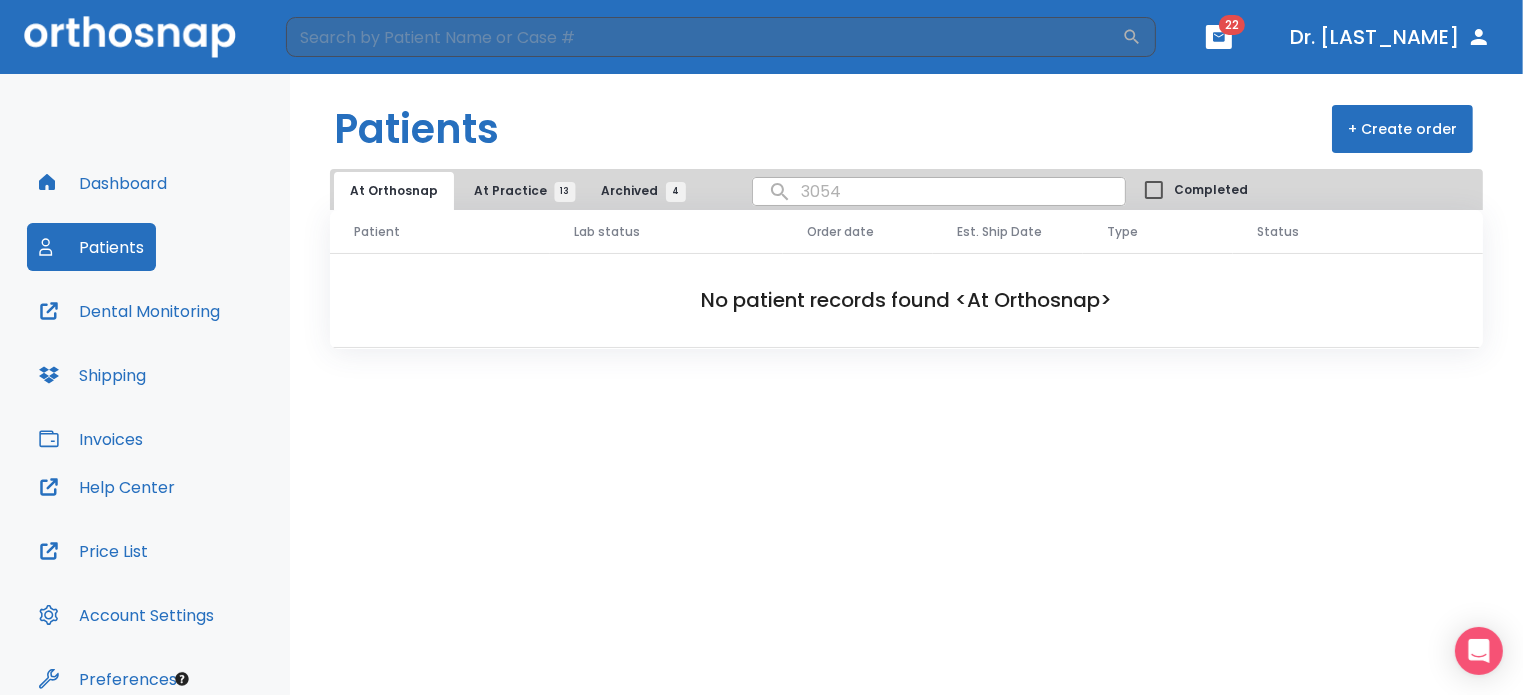 type on "30546" 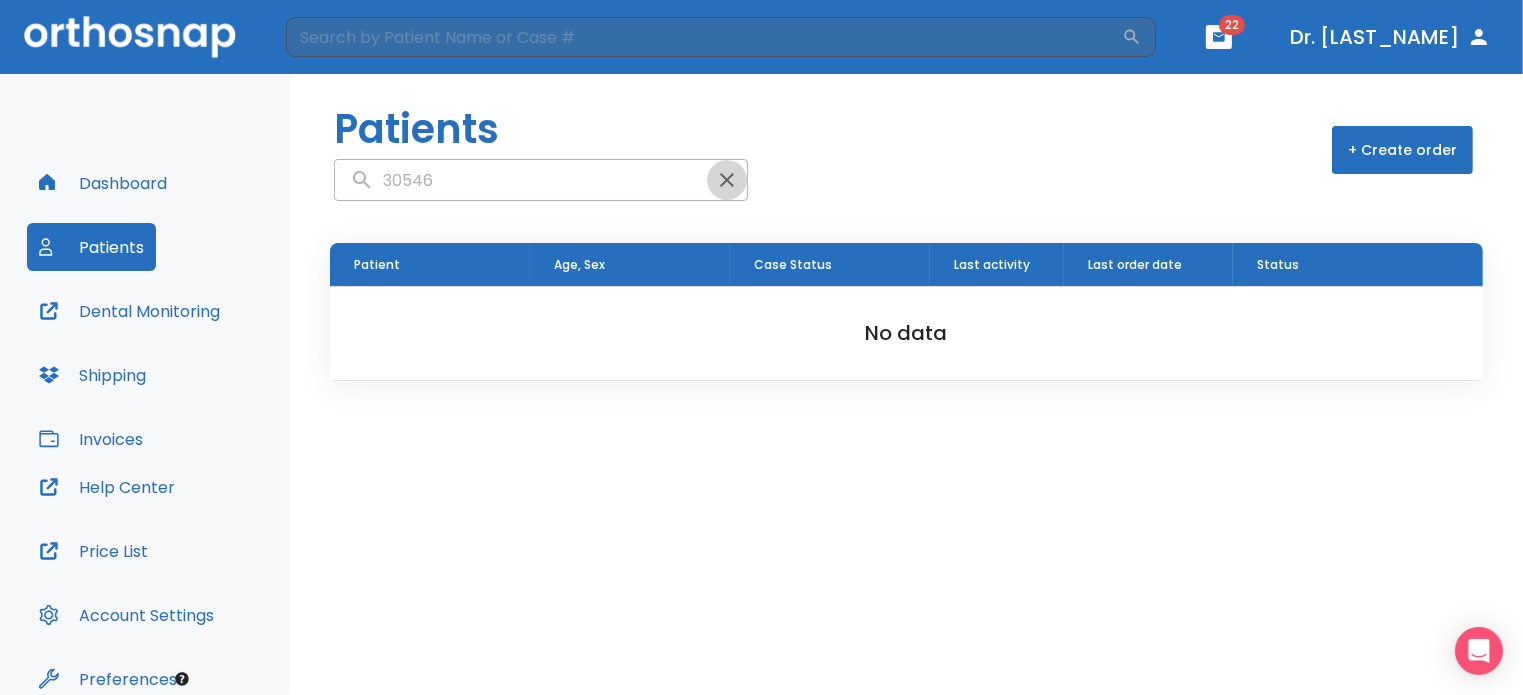 click 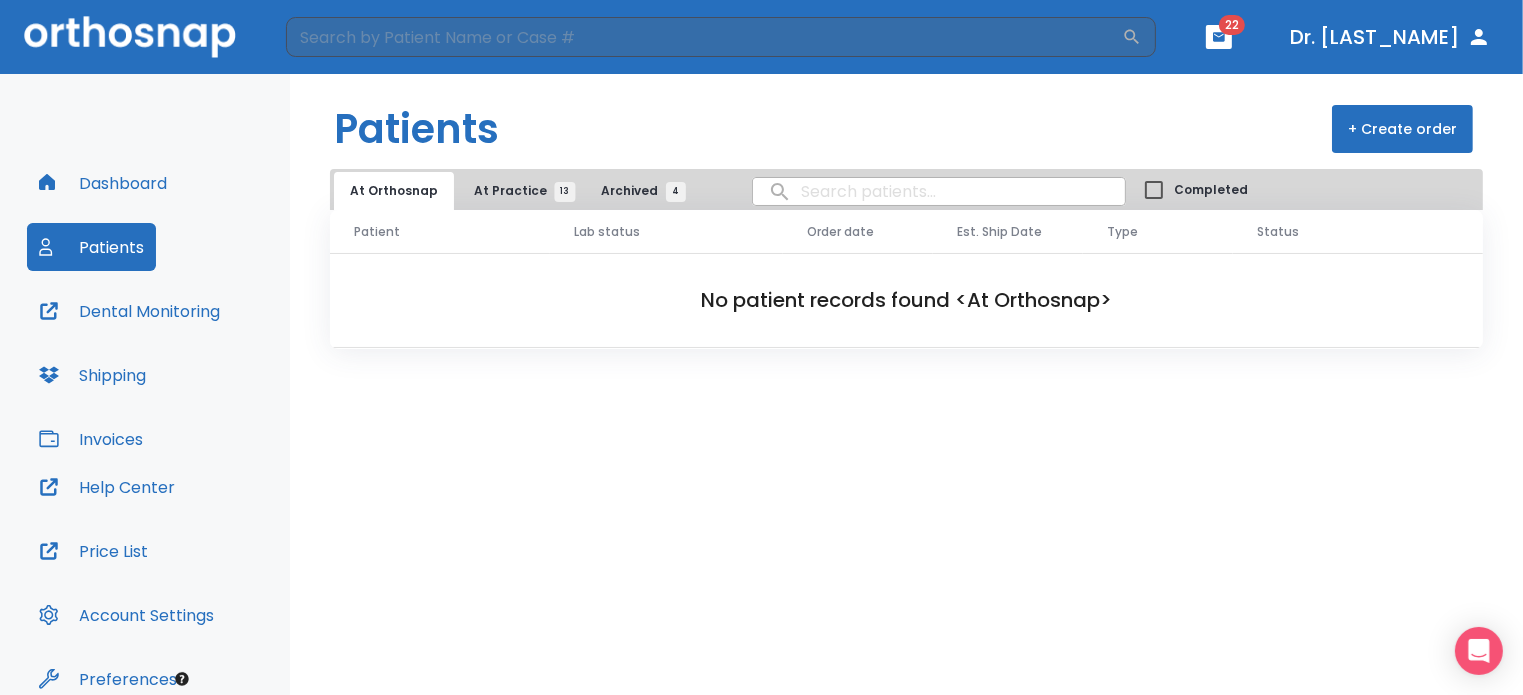 click at bounding box center [939, 191] 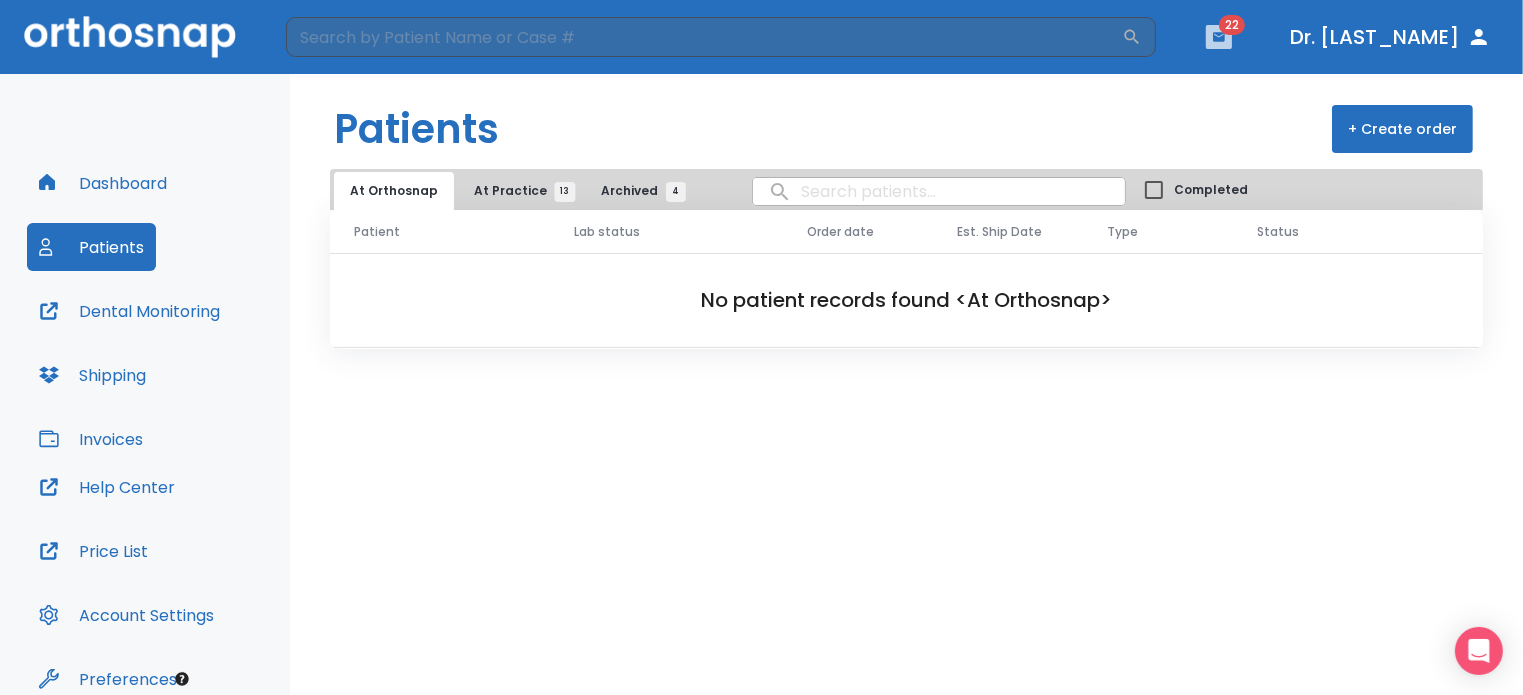 click 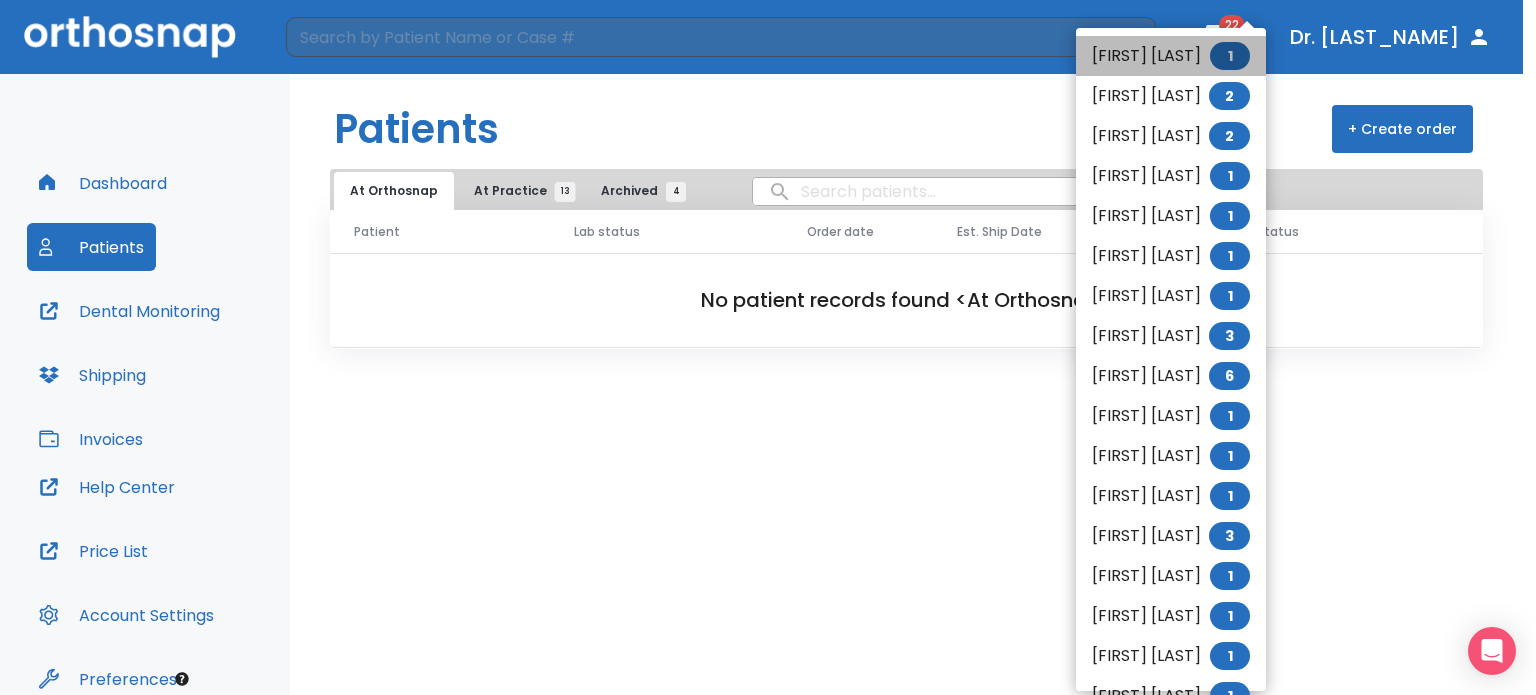 click on "[FIRST] [LAST] 1" at bounding box center (1171, 56) 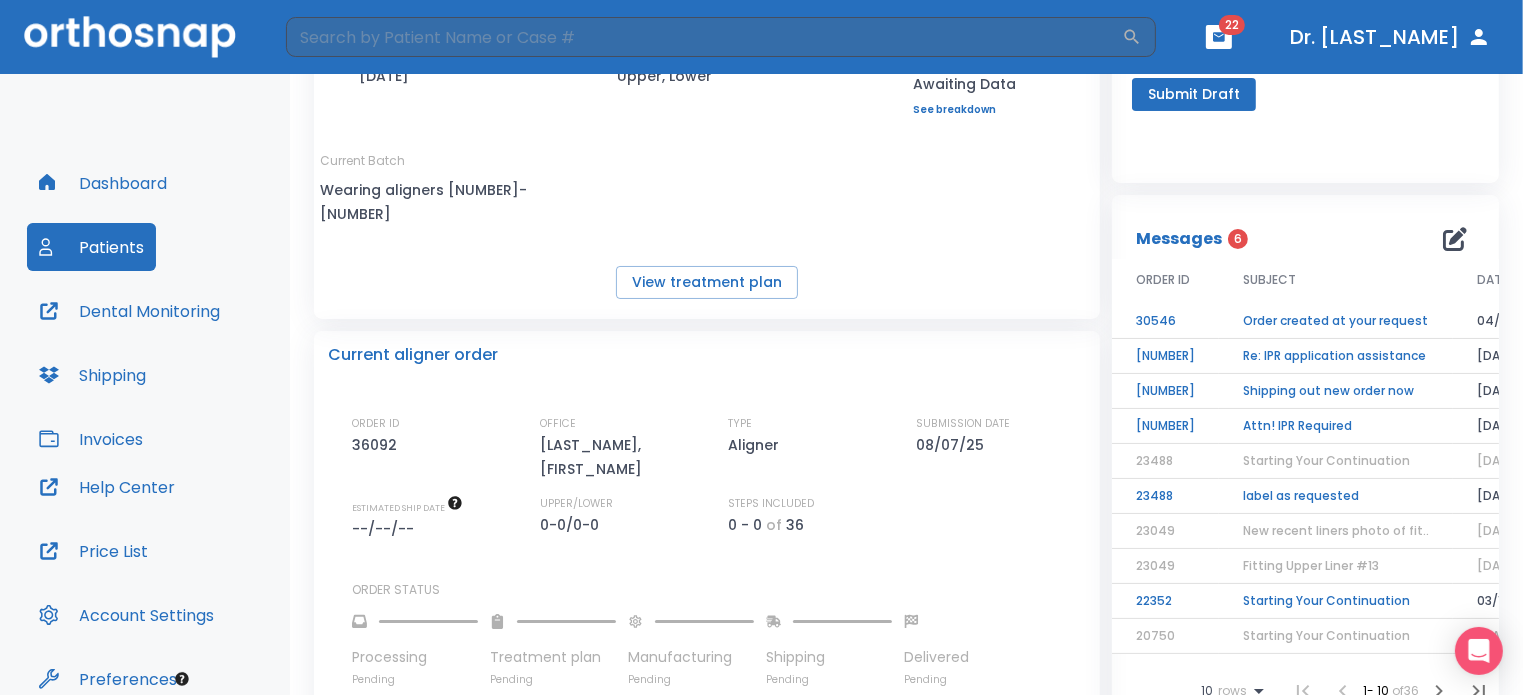 scroll, scrollTop: 0, scrollLeft: 0, axis: both 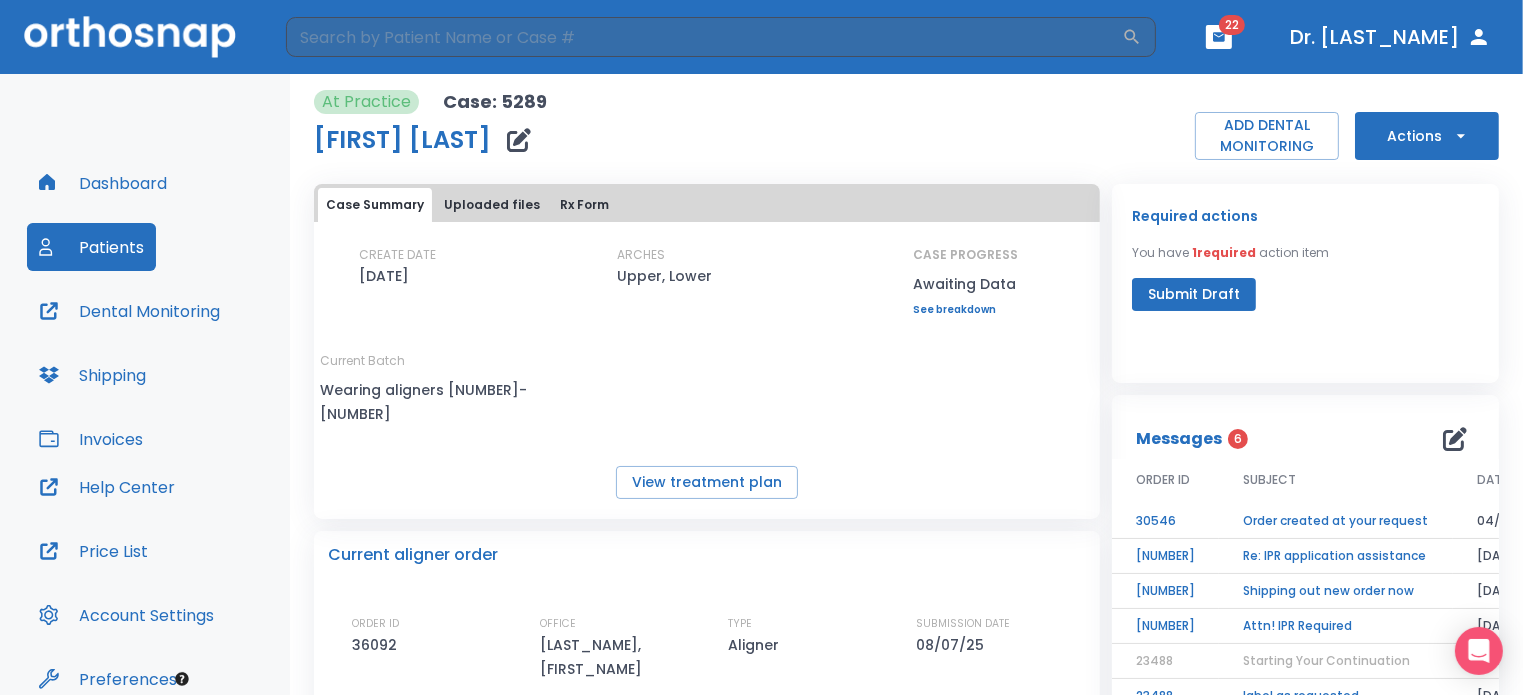 click on "[FIRST] [LAST]" at bounding box center (402, 140) 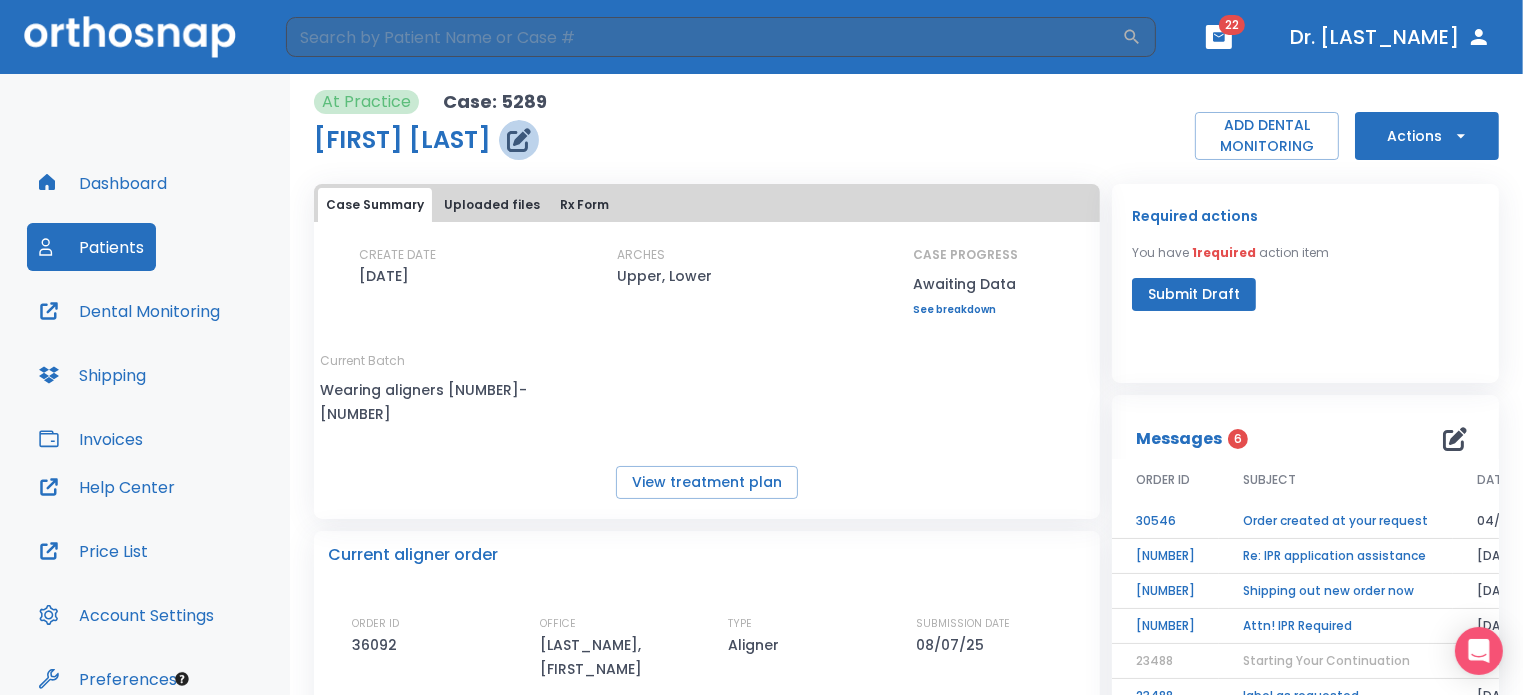 click 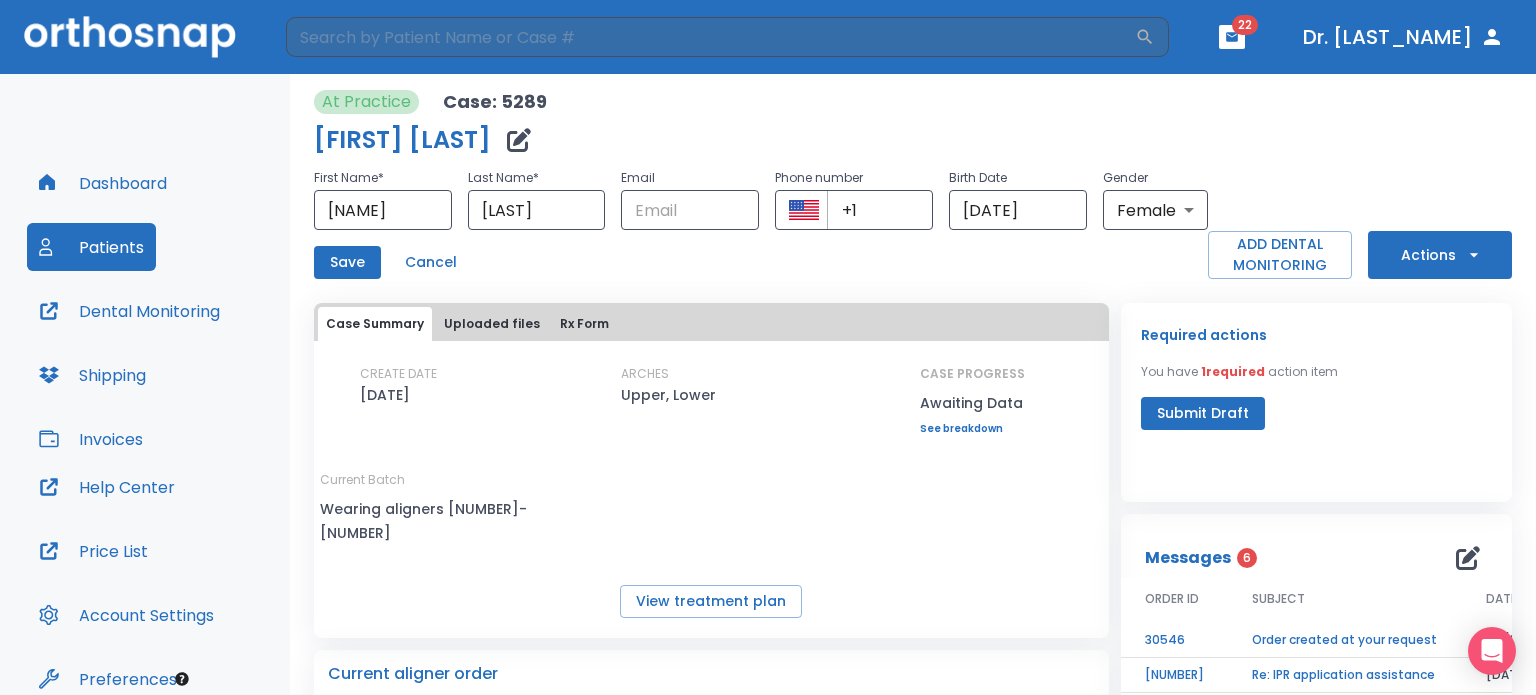 click on "​ [NUMBER] Dr. [LAST] Dashboard Patients Dental Monitoring Shipping Invoices Help Center Price List Account Settings Preferences Logout At Practice Case: [NUMBER] [FIRST] [LAST] First Name * [FIRST] ​ Last Name * [LAST] ​ Email ​ Phone number ​ +1 ​ Birth Date [DATE] ​ Gender Female 0 ​ Save Cancel ADD DENTAL MONITORING Actions Case Summary Uploaded files Rx Form CREATE DATE [DATE] ARCHES Upper, Lower CASE PROGRESS Awaiting Data Upper progress (Est.  [NUMBER] ) Awaiting Data Lower progress (Est.  [NUMBER] ) Awaiting Data See breakdown Current Batch Wearing aligners [NUMBER]-[NUMBER] View treatment plan Current aligner order ORDER ID [NUMBER] OFFICE [LAST], [FIRST] TYPE Aligner SUBMISSION DATE [DATE] ESTIMATED SHIP DATE   --/--/--  UPPER/LOWER 0-0/0-0 STEPS INCLUDED 0 - 0 of 36 ORDER STATUS Processing Pending Treatment plan Pending Manufacturing Pending Shipping Pending Delivered Pending Shipping label Special Instructions Enclosed with order Invoices There's no shipping information on this order. Previous orders ORDER ID [NUMBER]" at bounding box center [768, 347] 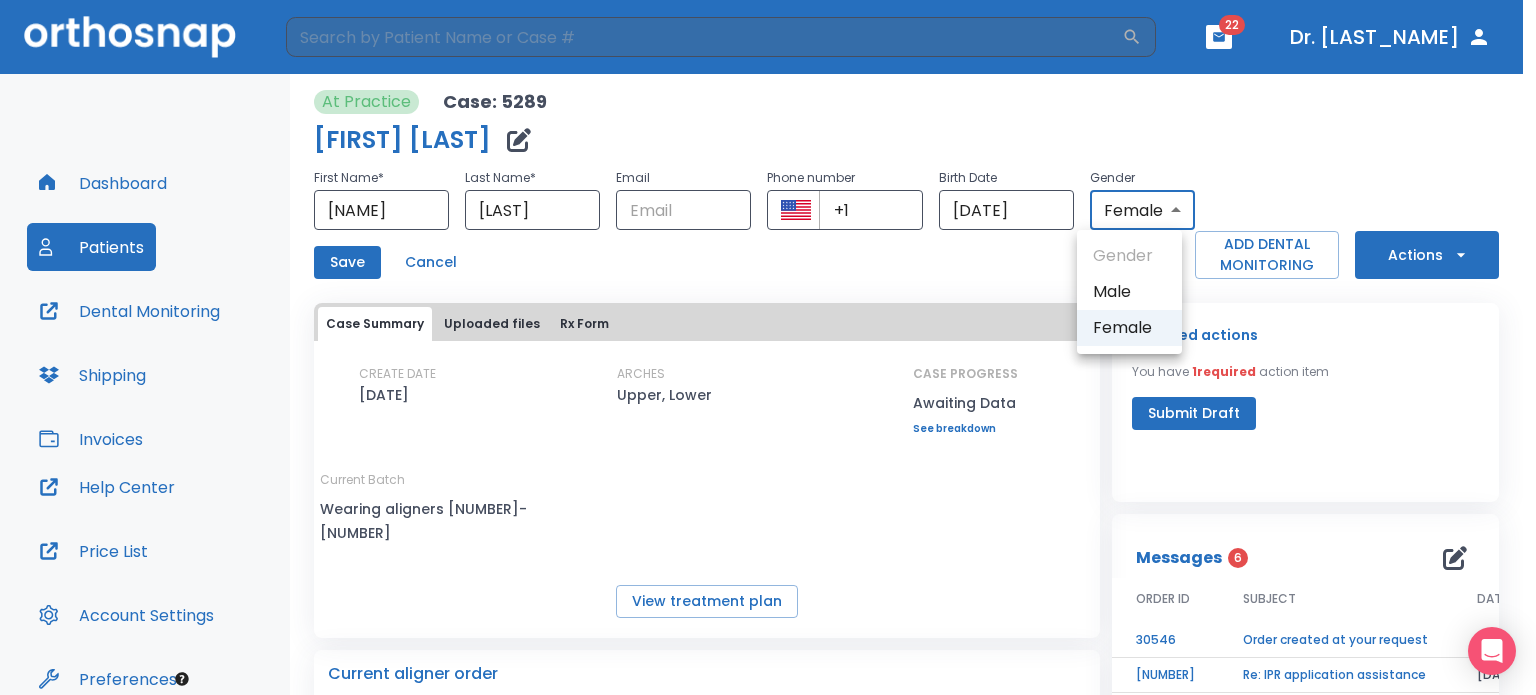 click on "Gender Male Female" at bounding box center [1129, 292] 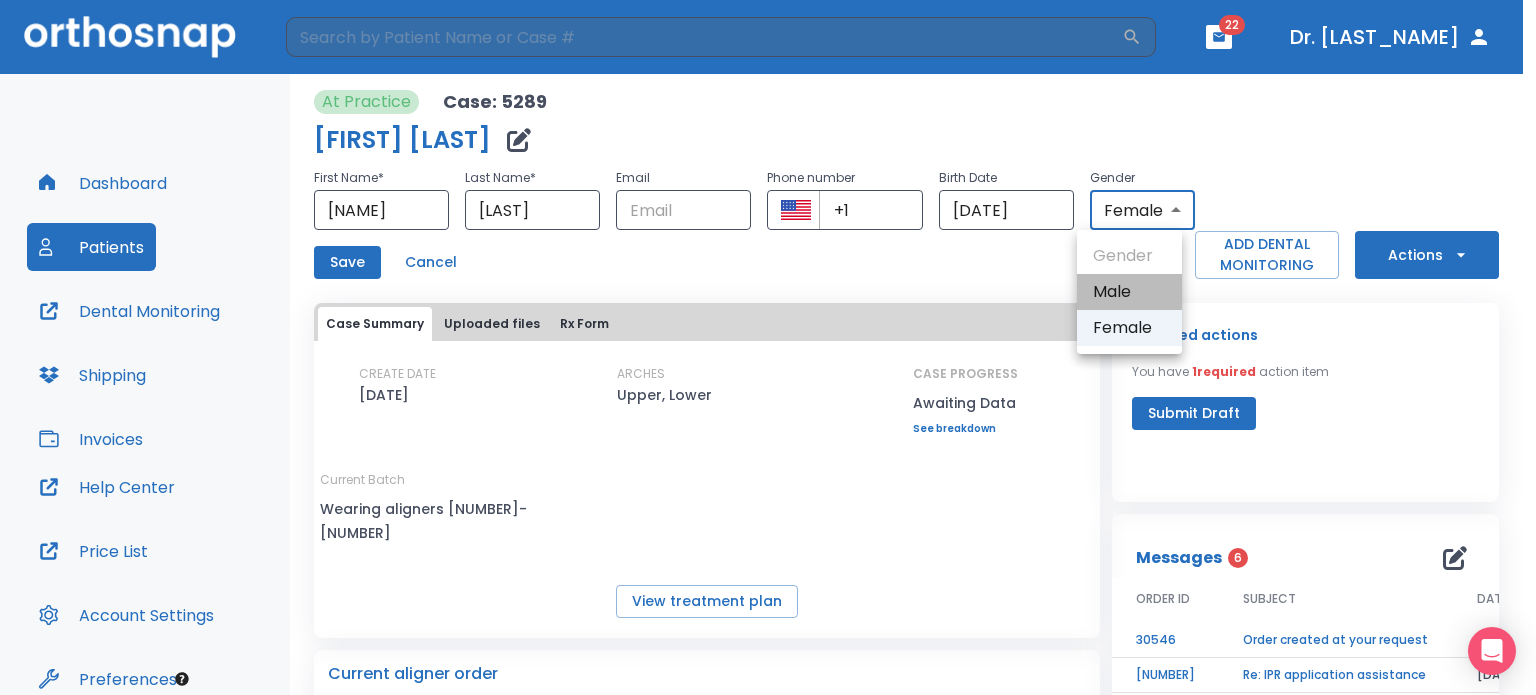click on "Male" at bounding box center [1129, 292] 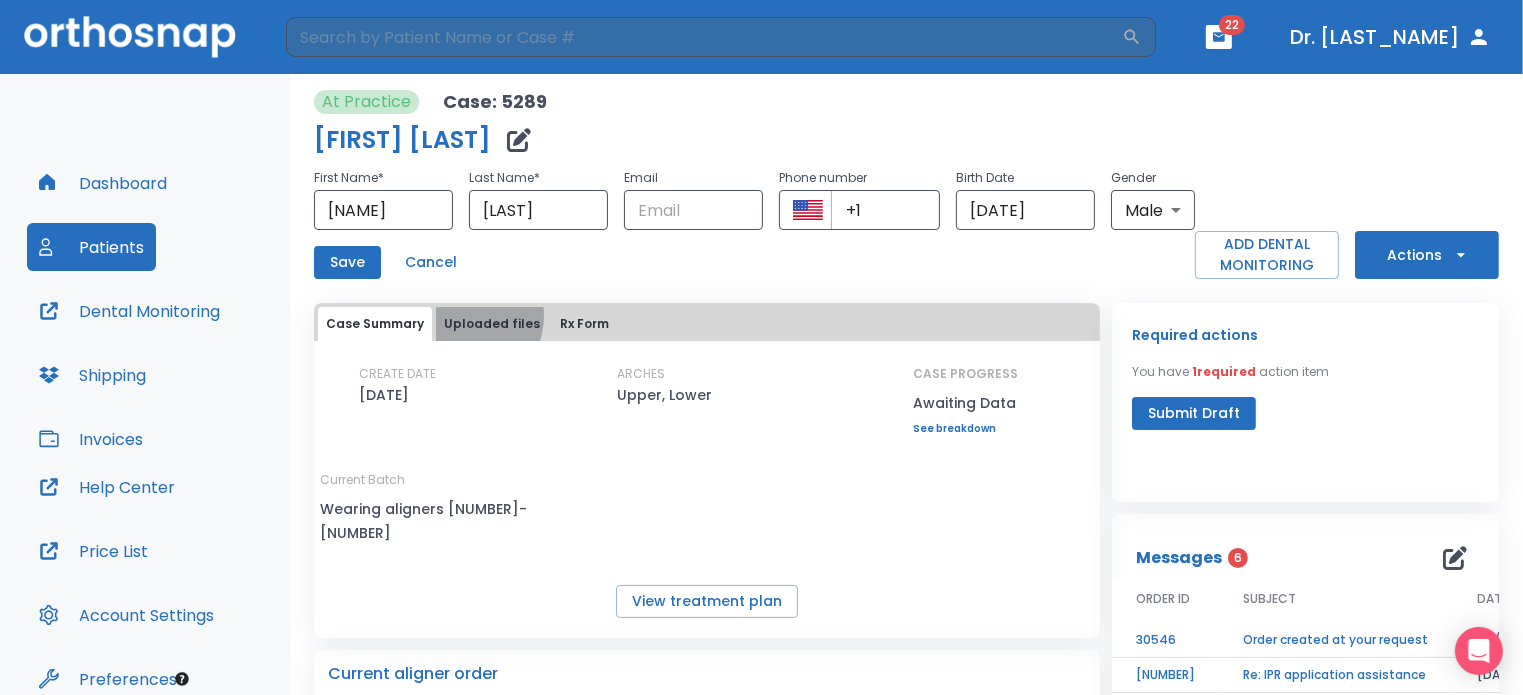 click on "Uploaded files" at bounding box center [492, 324] 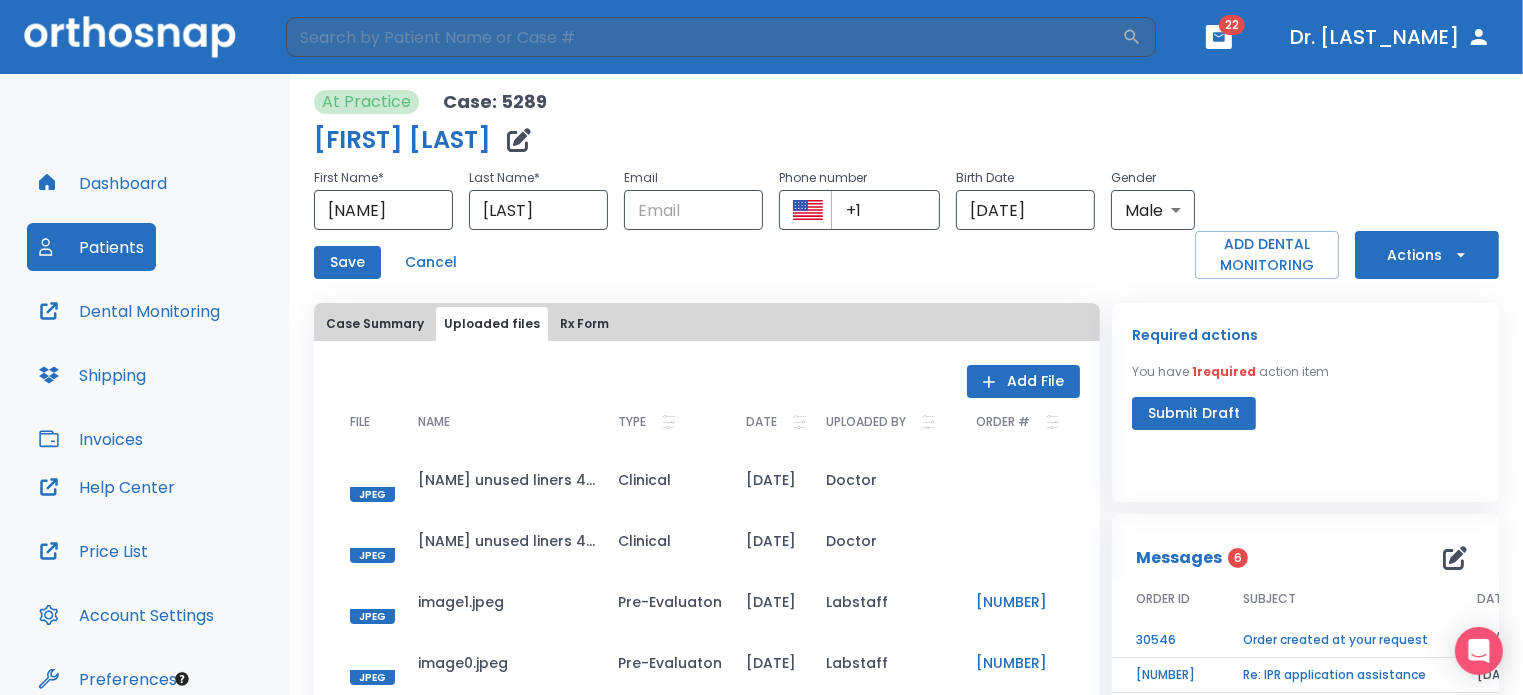 click on "Submit Draft" at bounding box center (1194, 413) 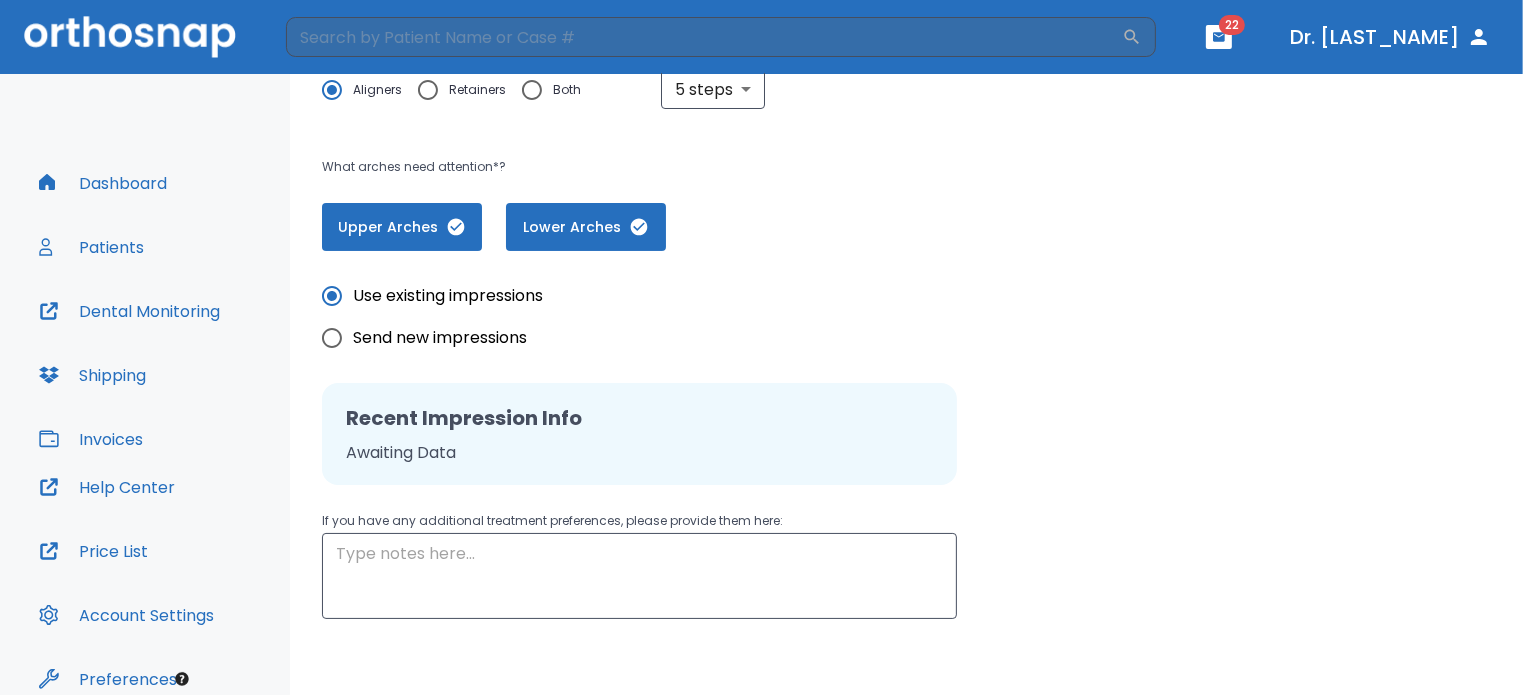 scroll, scrollTop: 336, scrollLeft: 0, axis: vertical 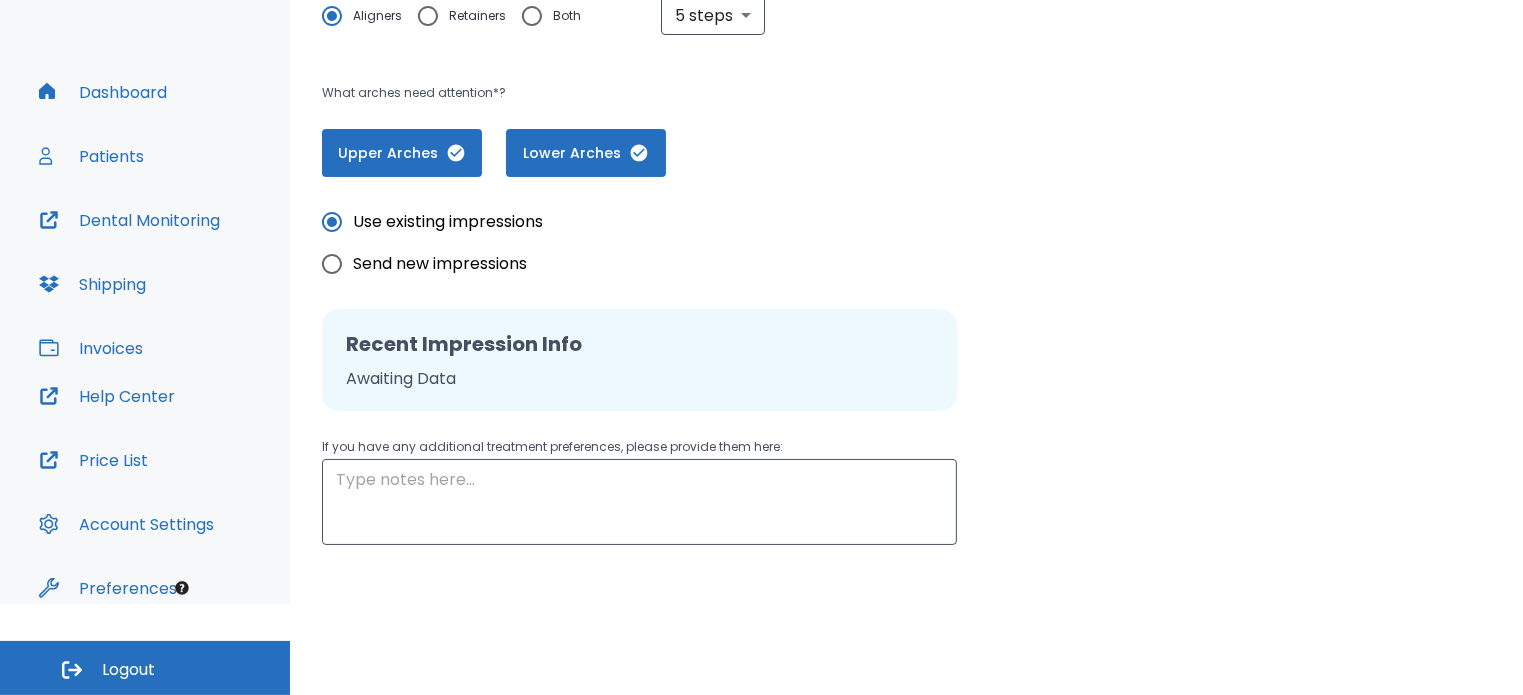 click on "Upper Arches" at bounding box center [402, 153] 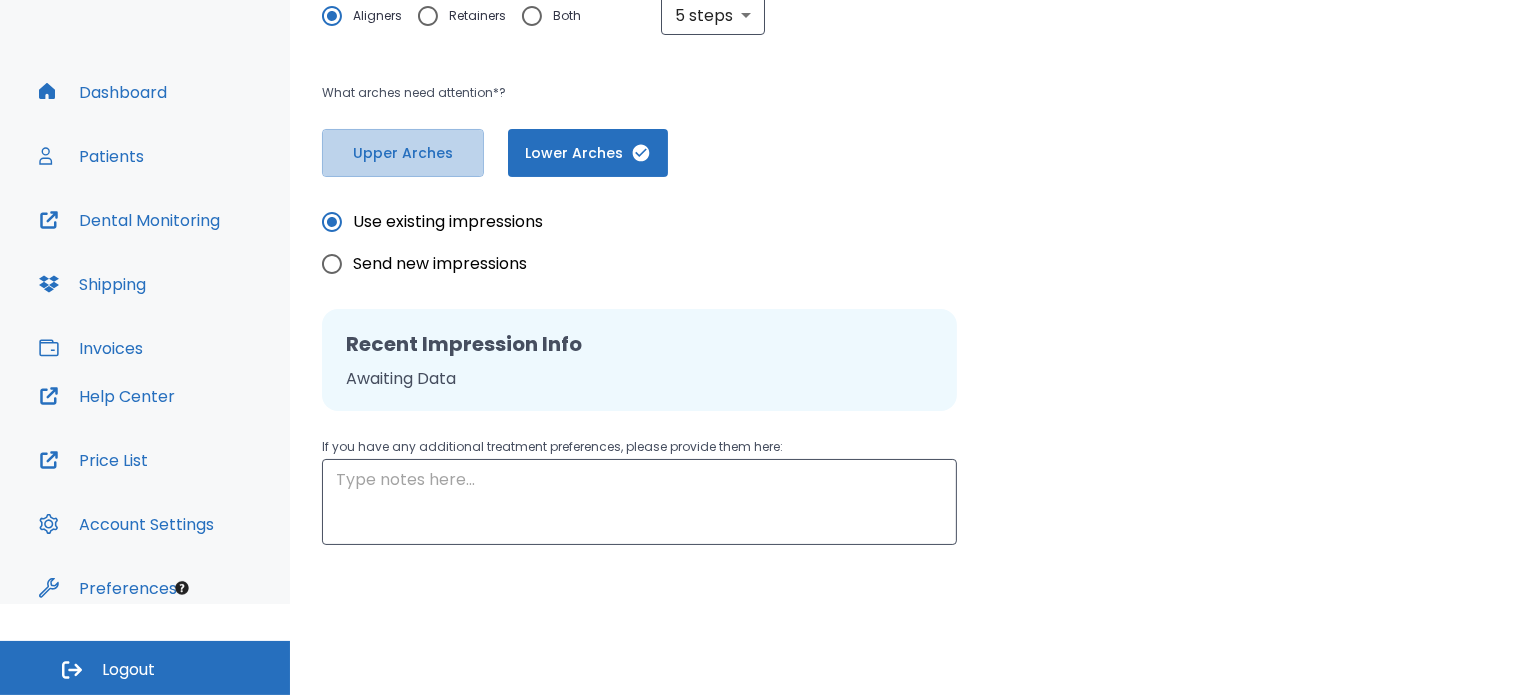 click on "Upper Arches" at bounding box center (403, 153) 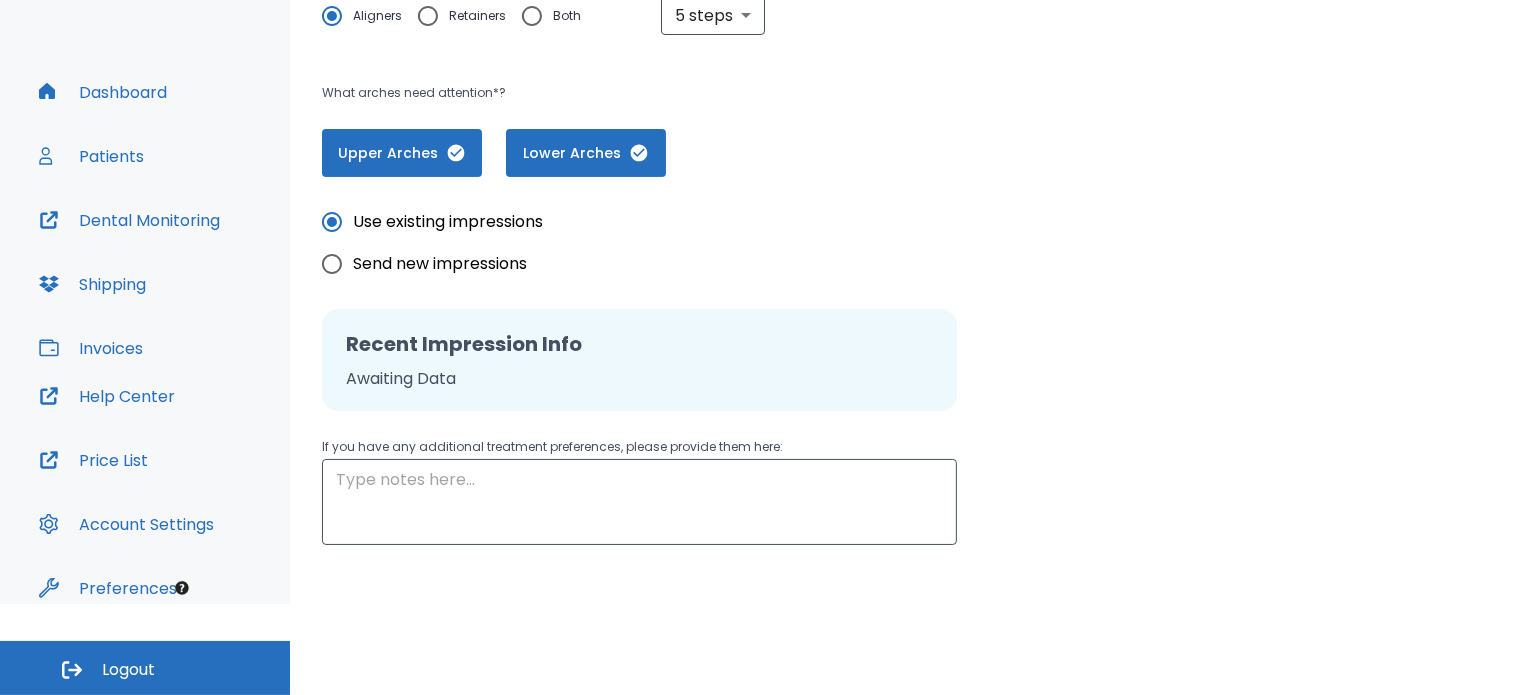 click on "Upper Arches Lower Arches" at bounding box center (663, 153) 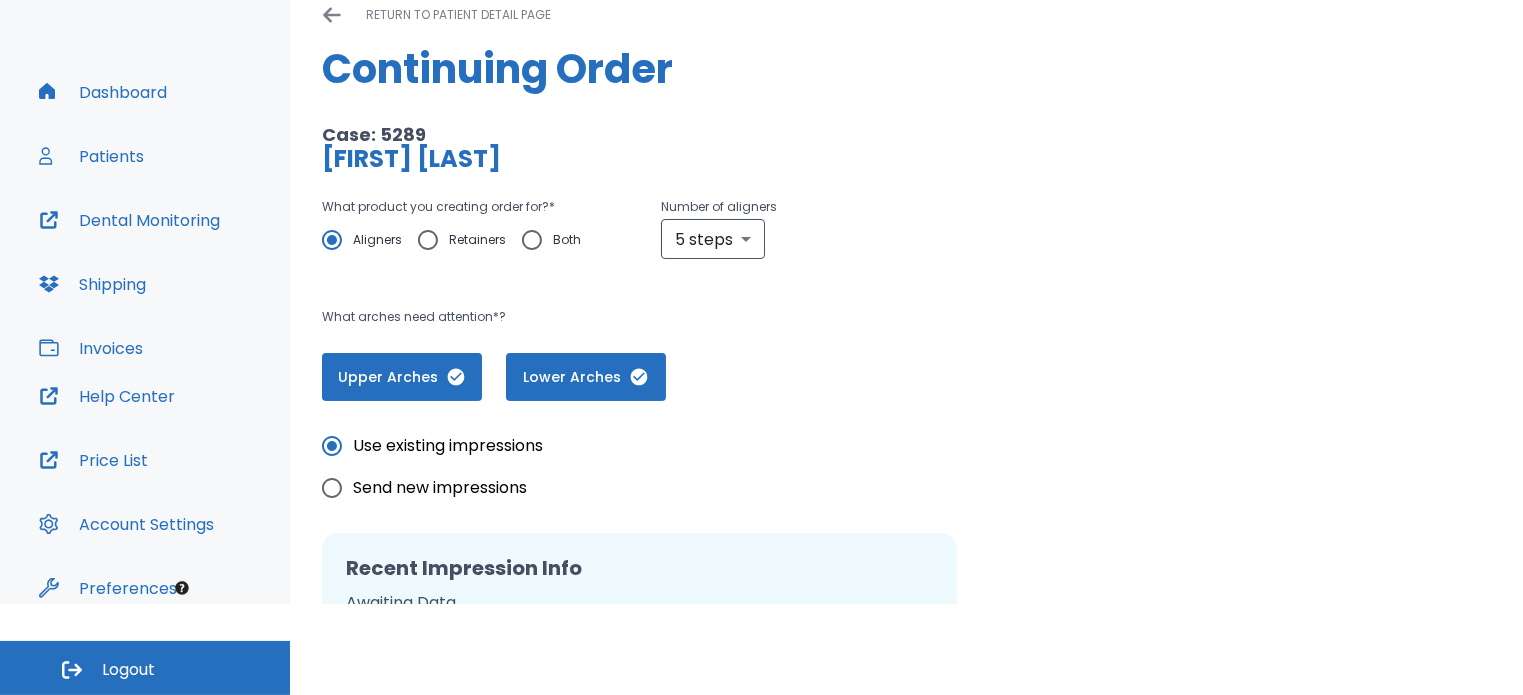scroll, scrollTop: 0, scrollLeft: 0, axis: both 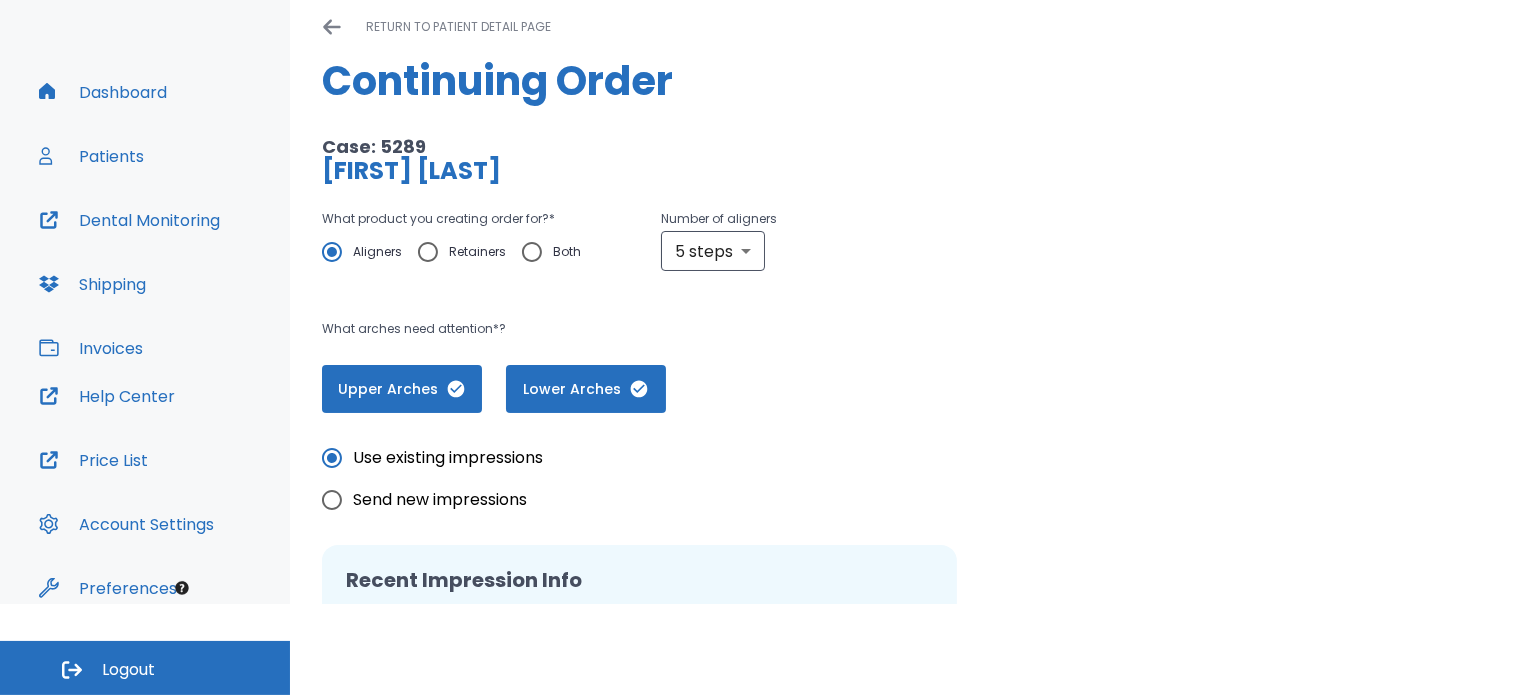 click 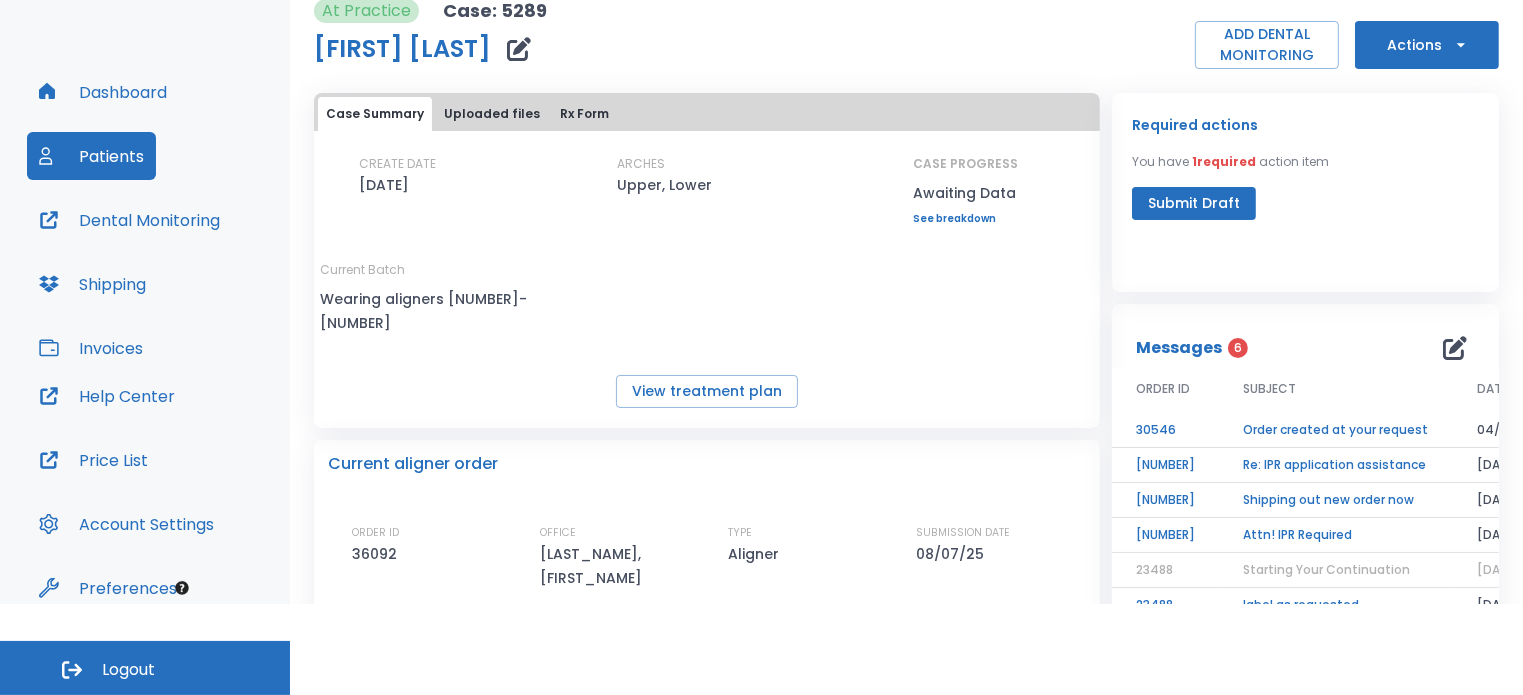 scroll, scrollTop: 100, scrollLeft: 0, axis: vertical 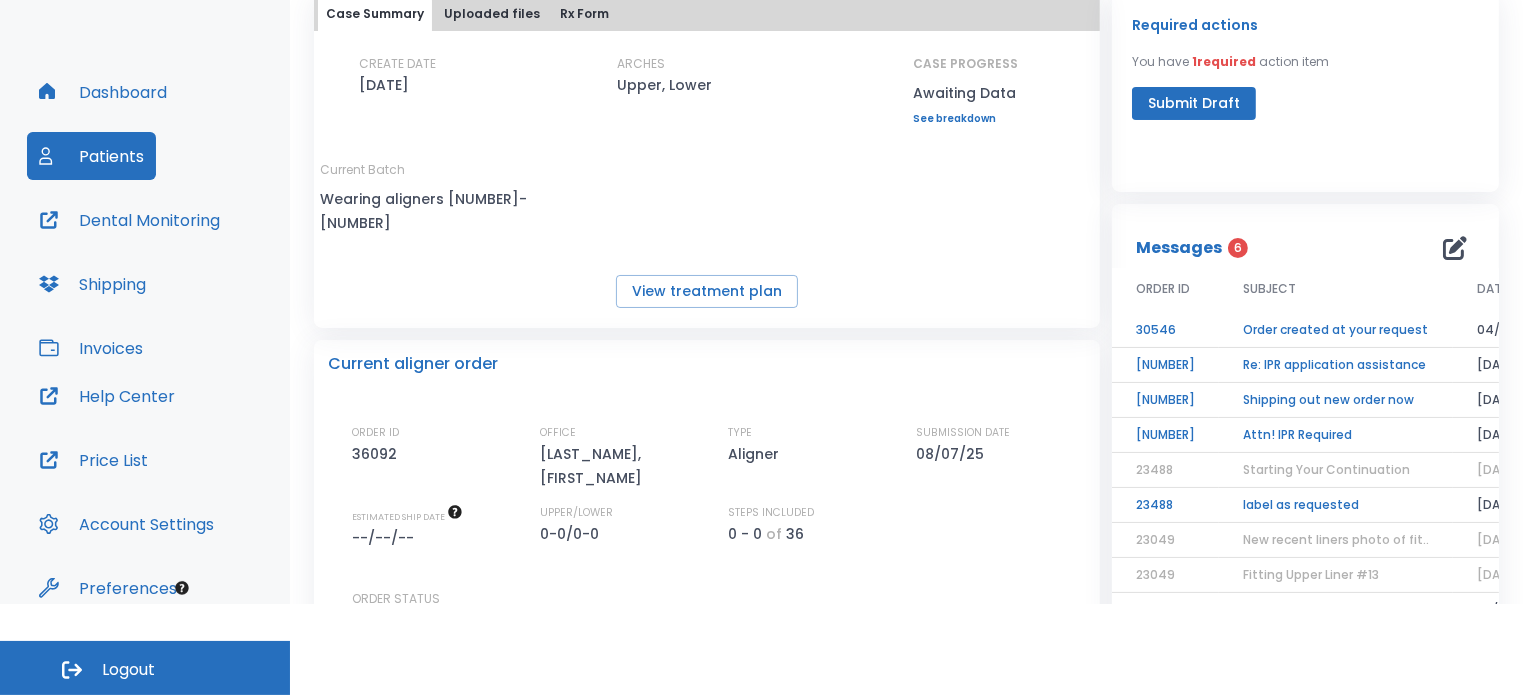 click on "Submit Draft" at bounding box center [1194, 103] 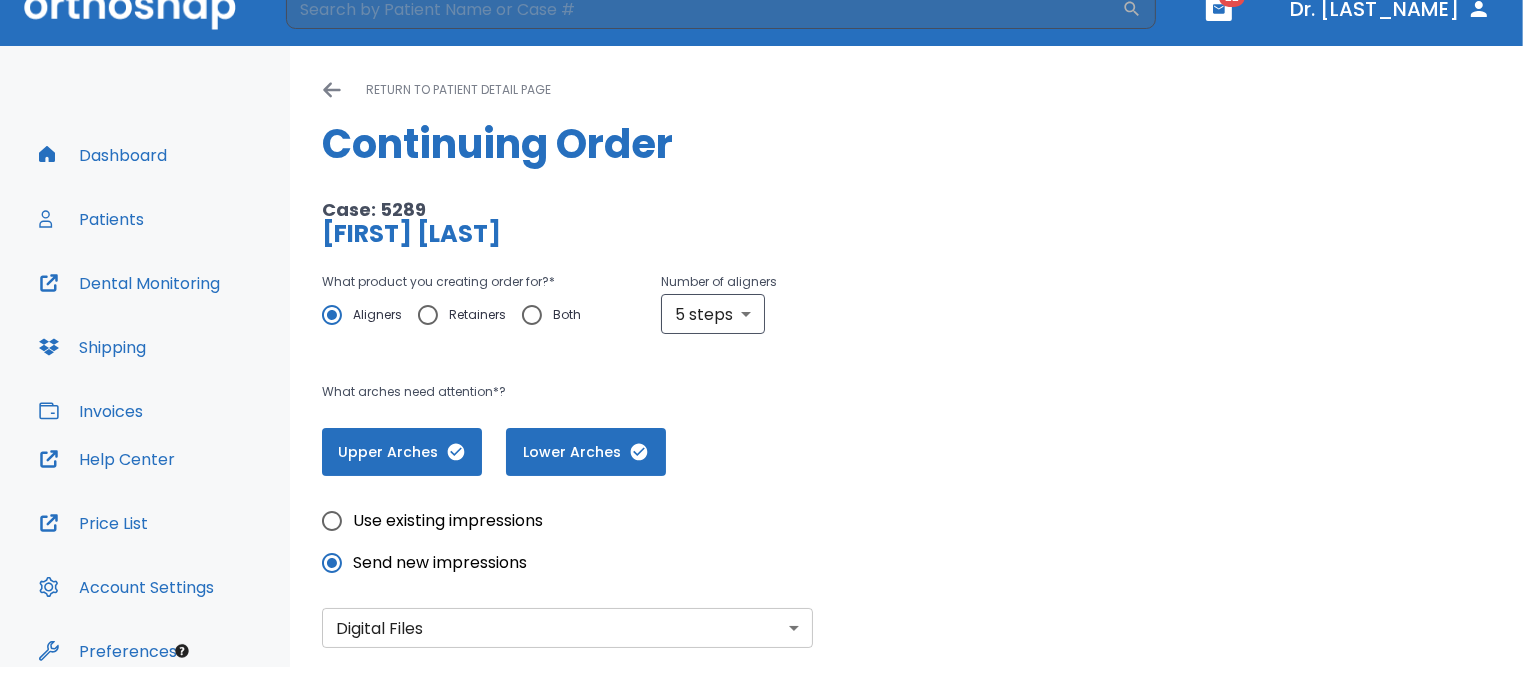 scroll, scrollTop: 0, scrollLeft: 0, axis: both 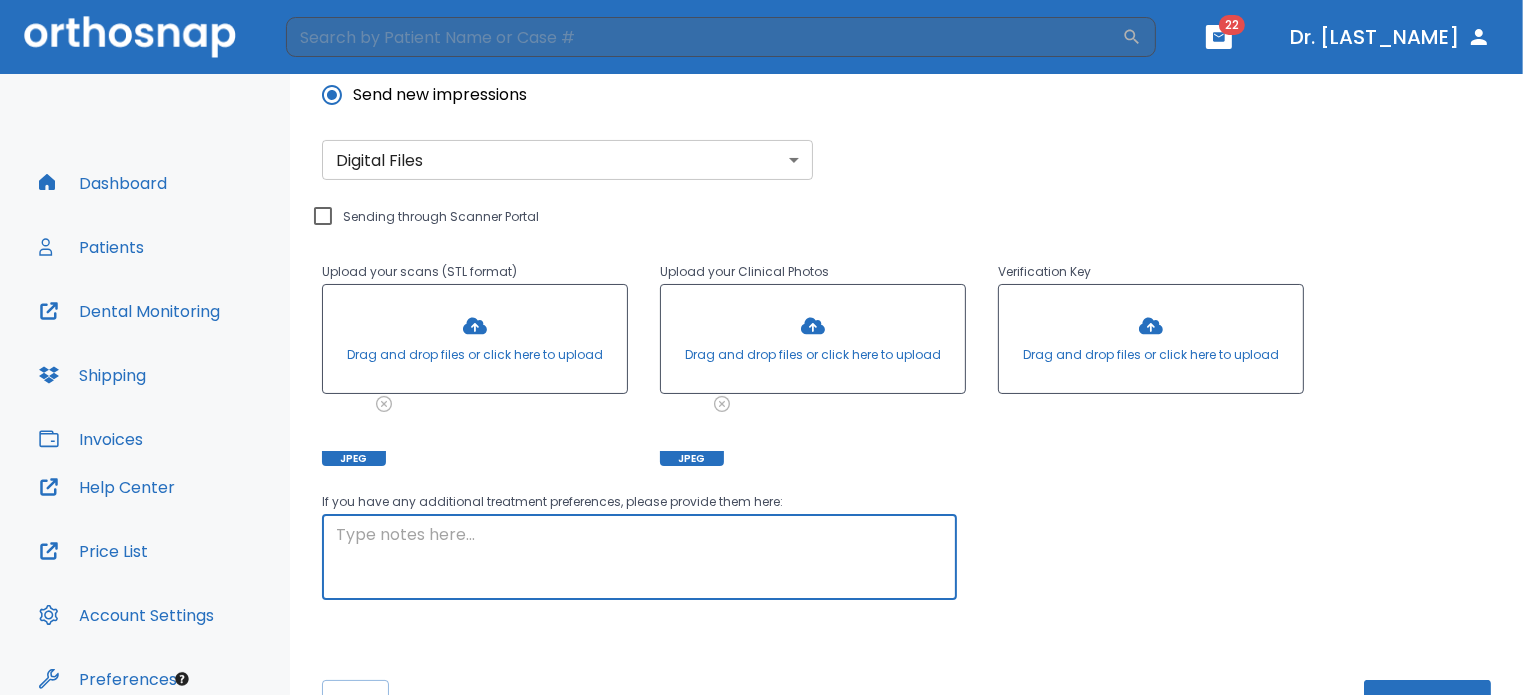 click at bounding box center (639, 557) 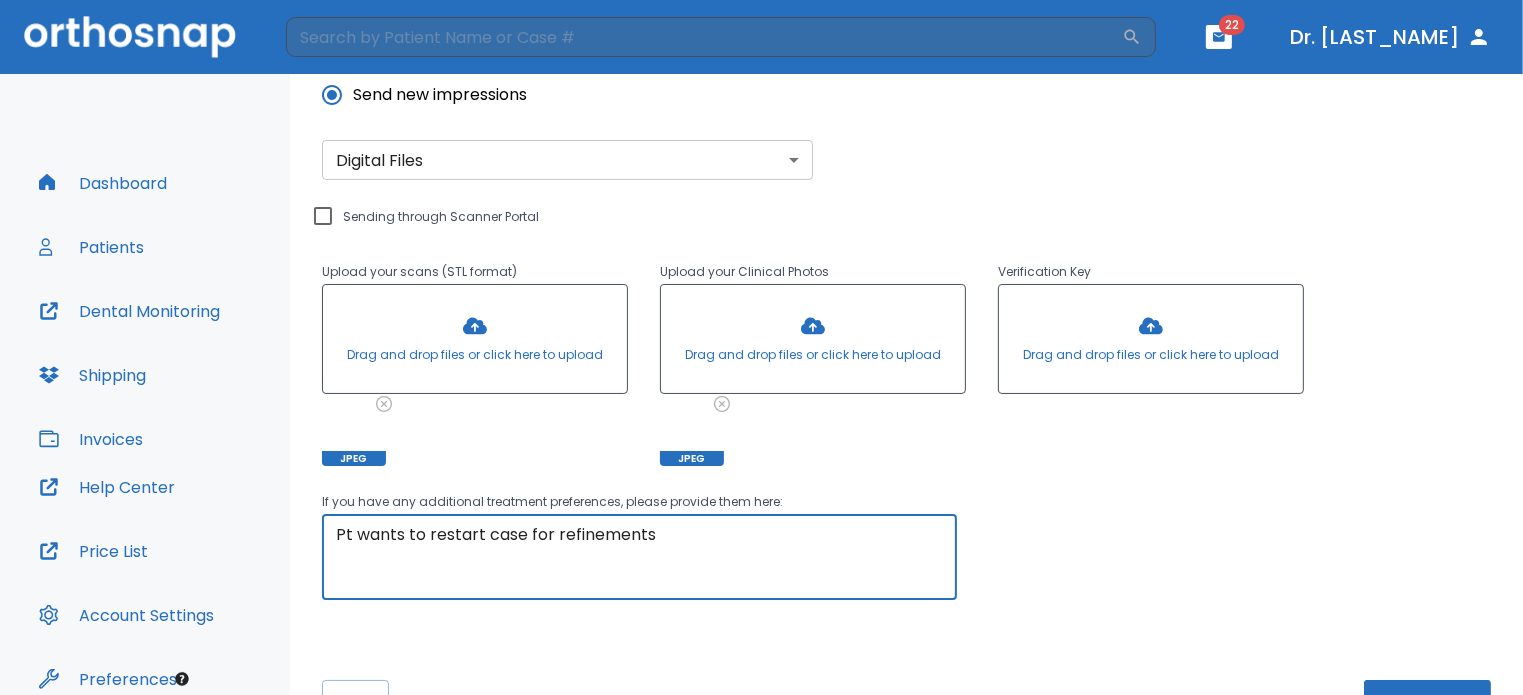 click on "Pt wants to restart case for refinements" at bounding box center (639, 557) 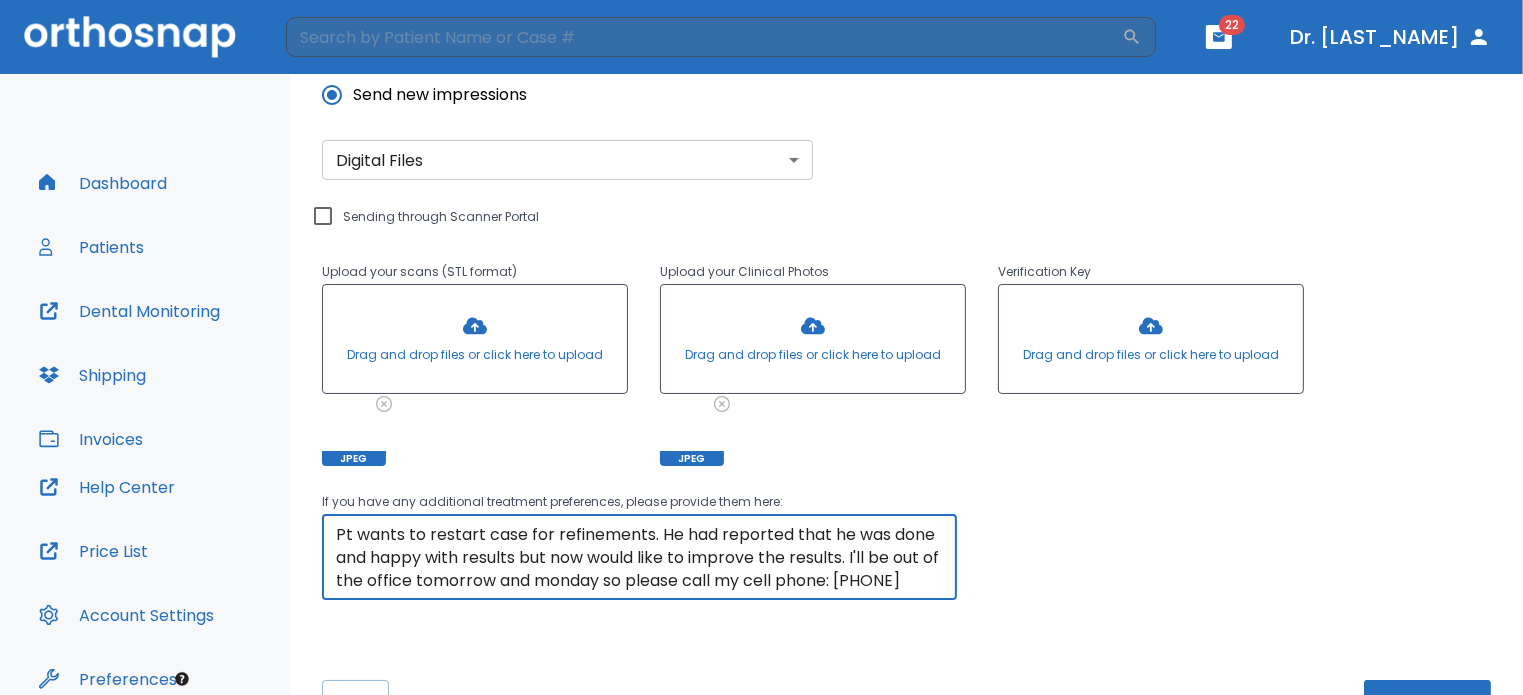 scroll, scrollTop: 0, scrollLeft: 0, axis: both 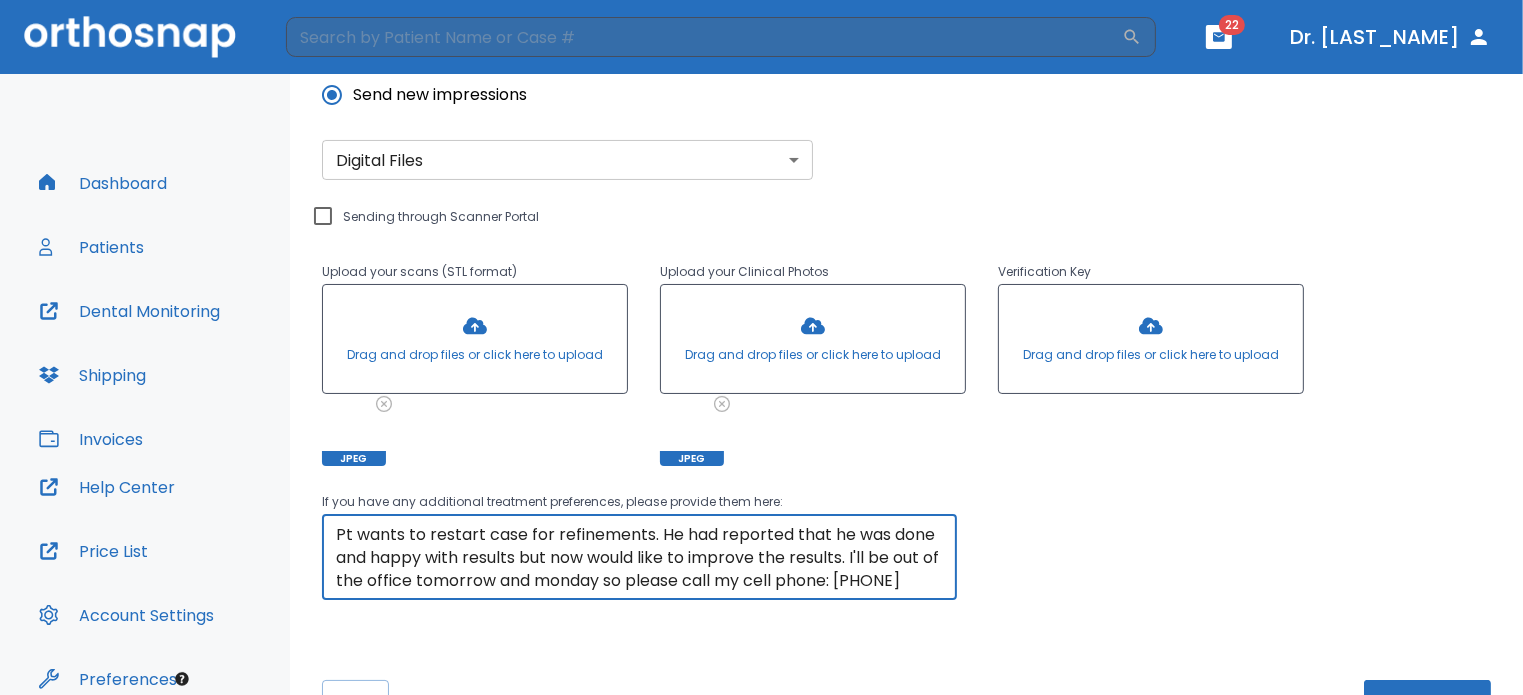 click on "Pt wants to restart case for refinements. He had reported that he was done and happy with results but now would like to improve the results. I'll be out of the office tomorrow and monday so please call my cell phone: [PHONE]" at bounding box center [639, 557] 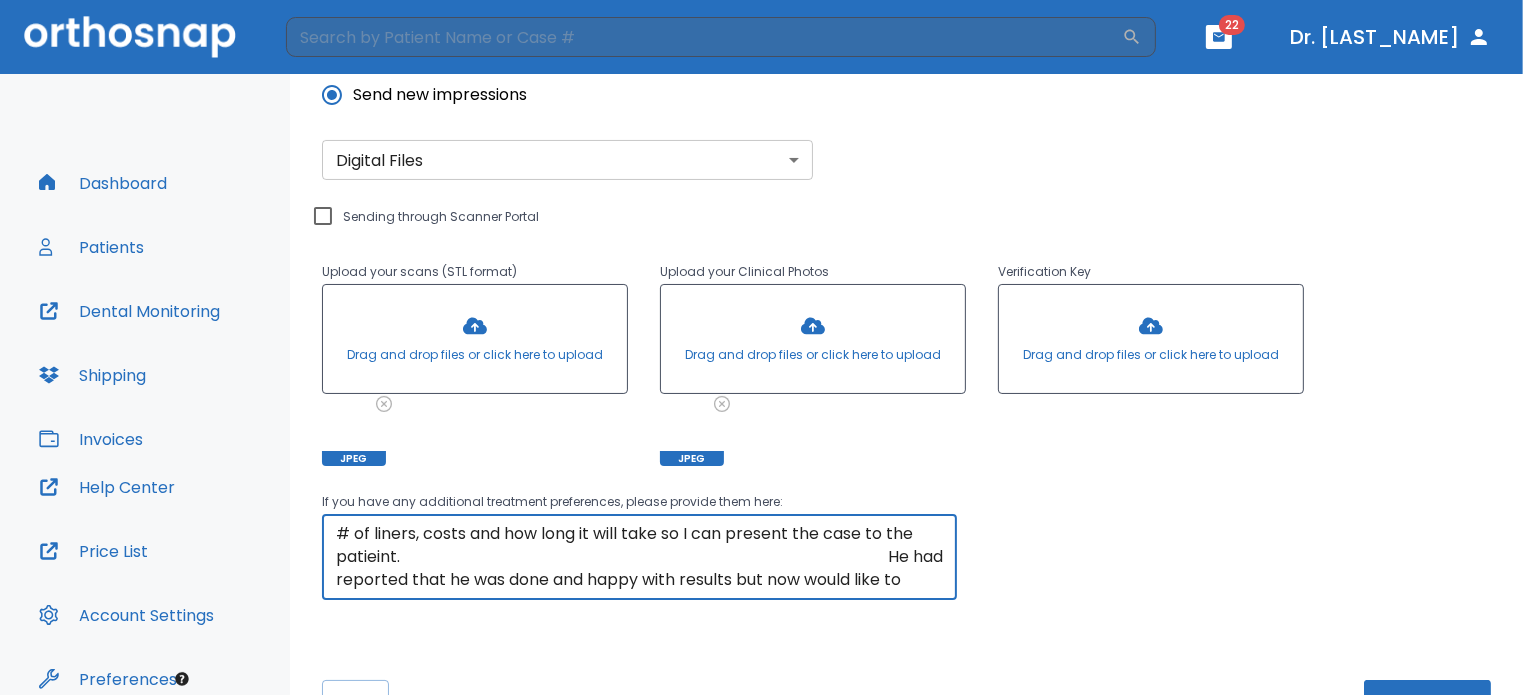 scroll, scrollTop: 23, scrollLeft: 0, axis: vertical 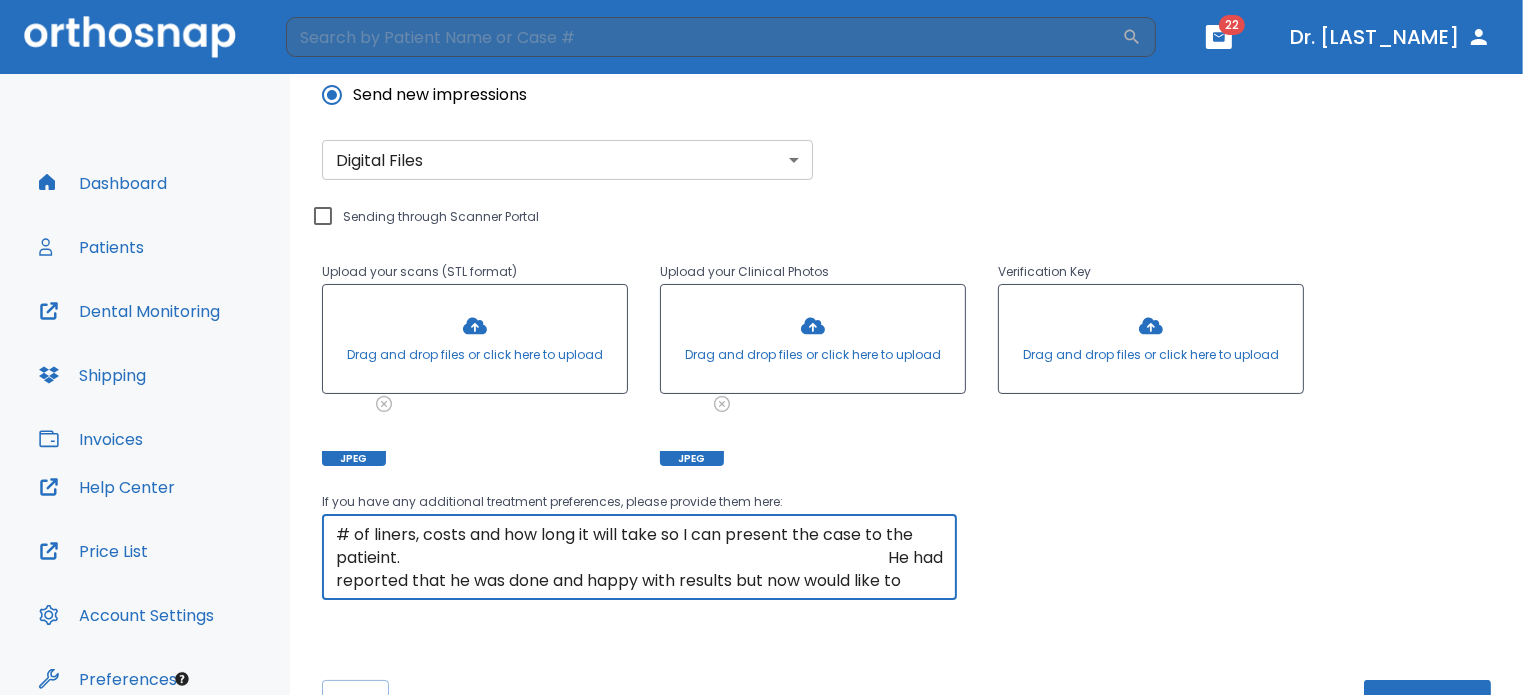 click on "Pt wants to restart case for refinements. Please let me know the estimated # of liners, costs and how long it will take so I can present the case to the patieint.                                                                                                                          He had reported that he was done and happy with results but now would like to improve the results. I'll be out of the office tomorrow and monday so please call my cell phone: [PHONE]" at bounding box center [639, 557] 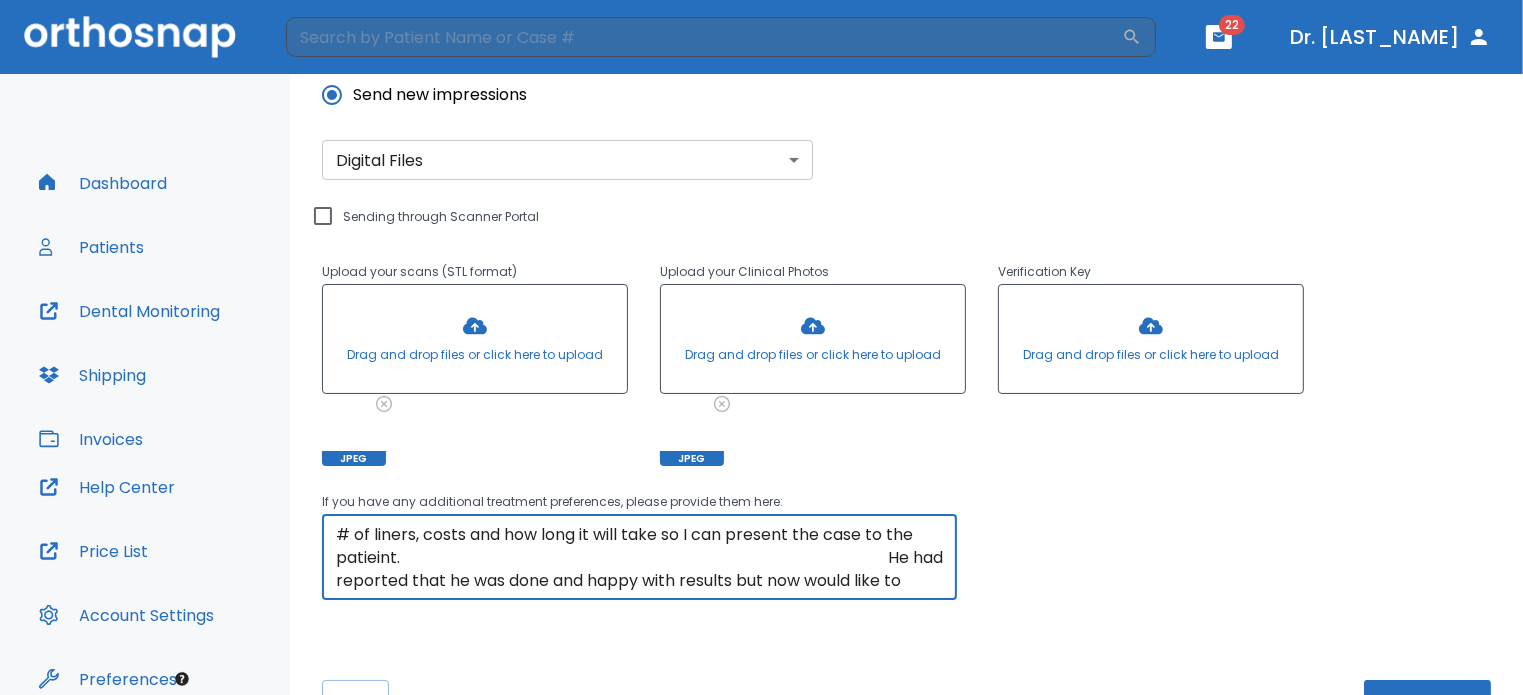 click on "Pt wants to restart case for refinements. Please let me know the estimated # of liners, costs and how long it will take so I can present the case to the patieint.                                                                                                                          He had reported that he was done and happy with results but now would like to improve the results. I'll be out of the office tomorrow and monday so please call my cell phone: [PHONE]" at bounding box center [639, 557] 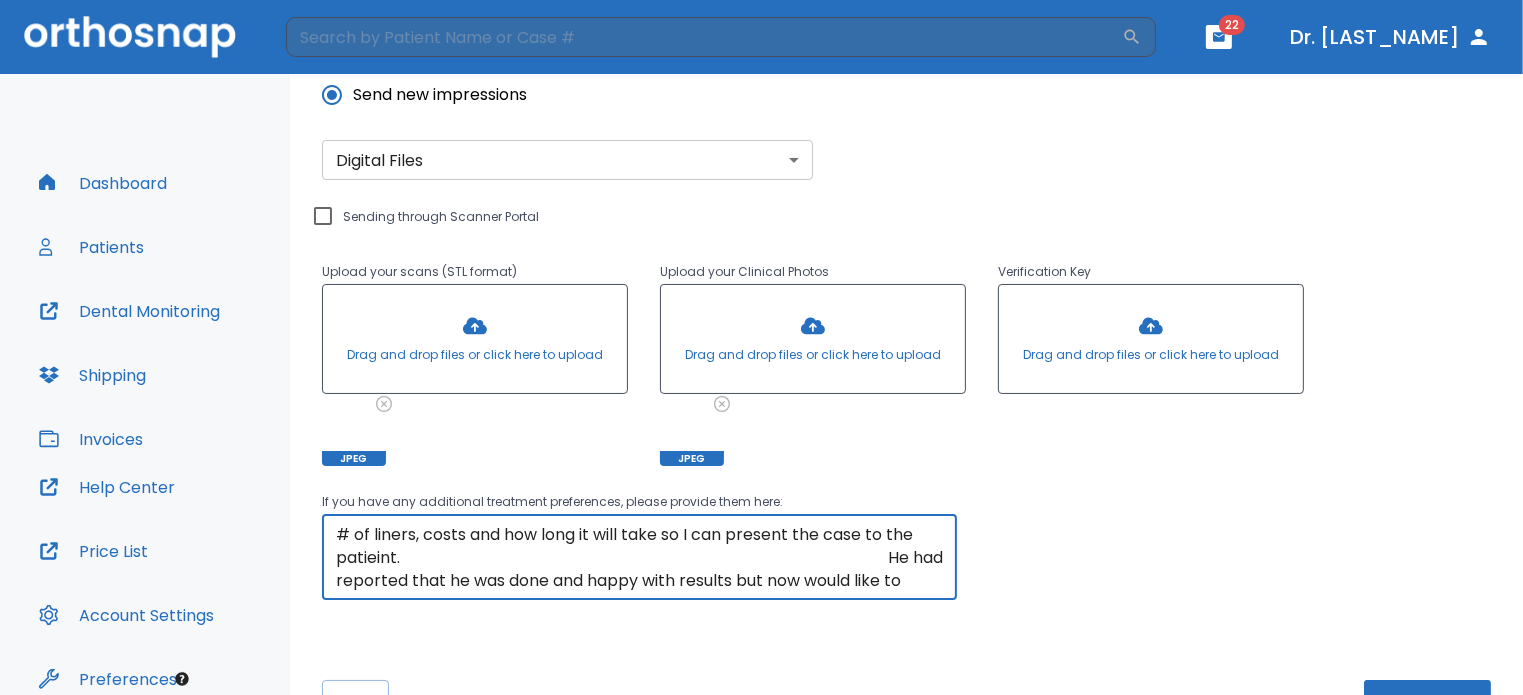 click on "Pt wants to restart case for refinements. Please let me know the estimated # of liners, costs and how long it will take so I can present the case to the patieint.                                                                                                                          He had reported that he was done and happy with results but now would like to improve the results. I'll be out of the office tomorrow and monday so please call my cell phone: [PHONE]" at bounding box center (639, 557) 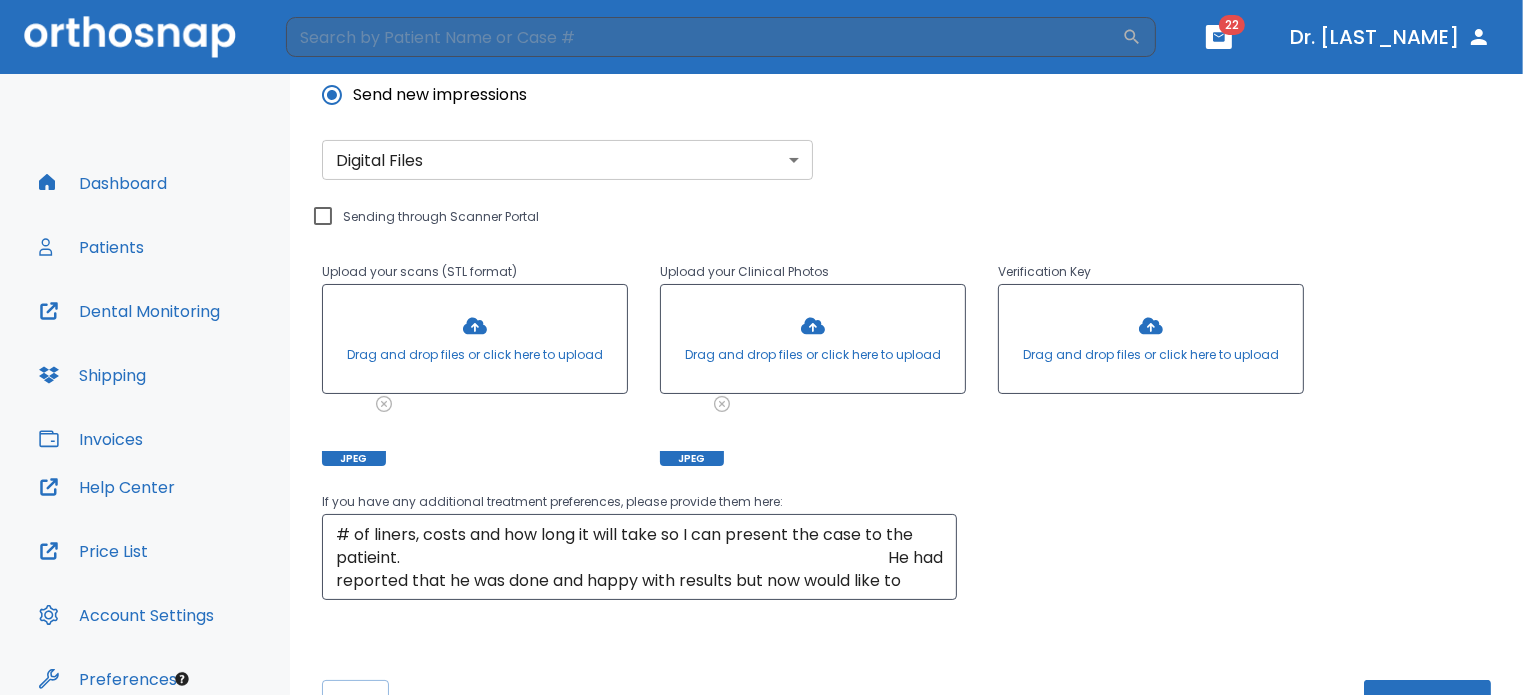 click on "Pt wants to restart case for refinements. Please let me know the estimated # of liners, costs and how long it will take so I can present the case to the patieint. He had reported that he was done and happy with results but now would like to improve the results. I'll be out of the office tomorrow and monday so please call my cell phone: [PHONE] x ​" at bounding box center [639, 557] 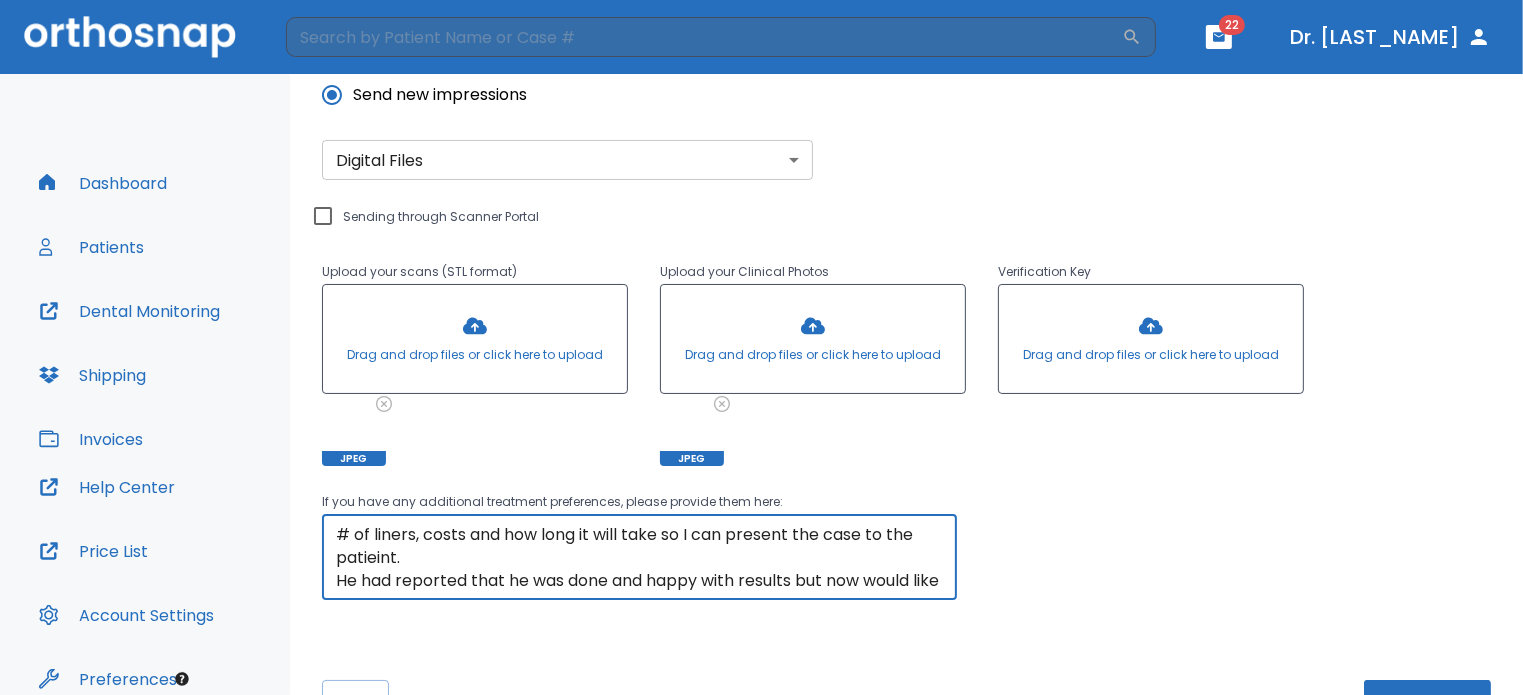 click on "Pt wants to restart case for refinements. Please let me know the estimated # of liners, costs and how long it will take so I can present the case to the patieint.                                                                                                                                                                                                                           He had reported that he was done and happy with results but now would like to improve the results. I'll be out of the office tomorrow and monday so please call my cell phone: [PHONE]" at bounding box center [639, 557] 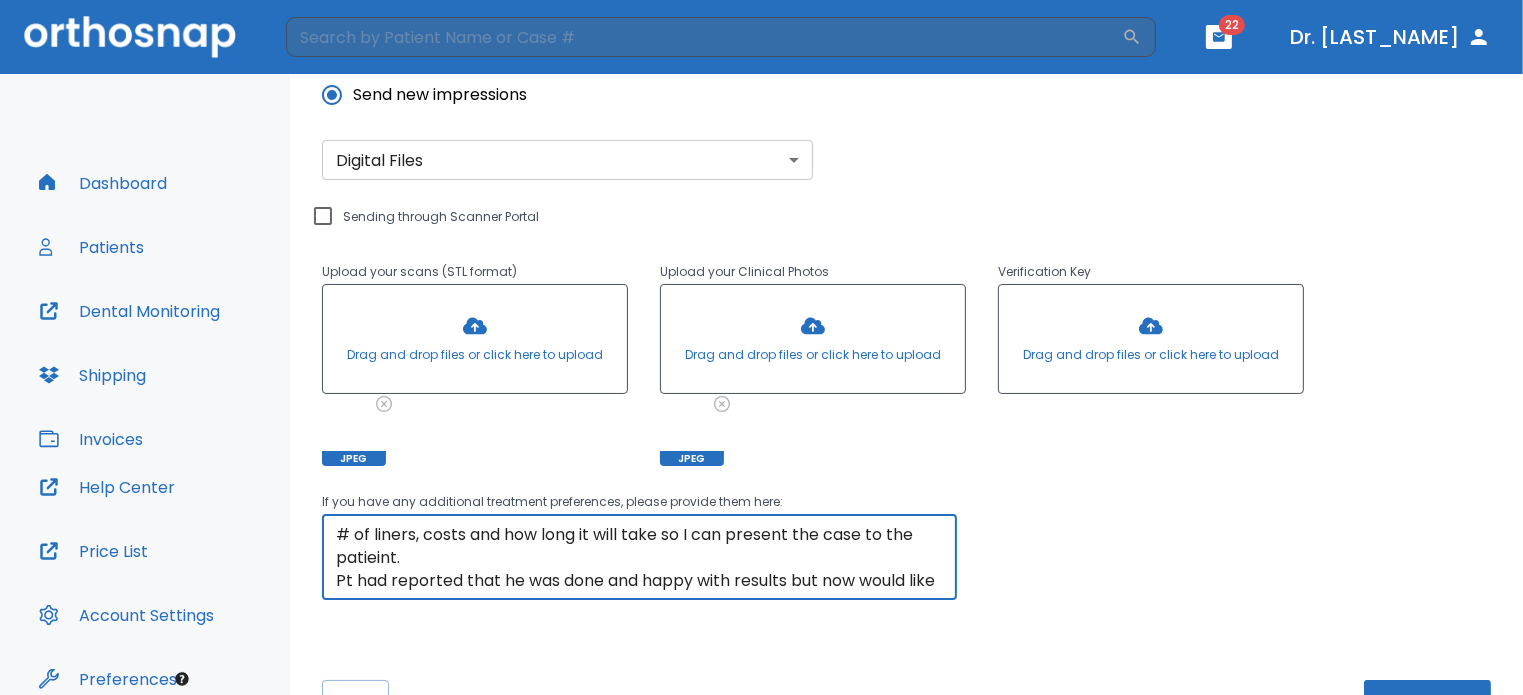 click on "Pt wants to restart case for refinements. Please let me know the estimated # of liners, costs and how long it will take so I can present the case to the patieint.                                                                                                                                                                                                                           Pt had reported that he was done and happy with results but now would like to improve the results. I'll be out of the office tomorrow and monday so please call my cell phone: [PHONE]" at bounding box center [639, 557] 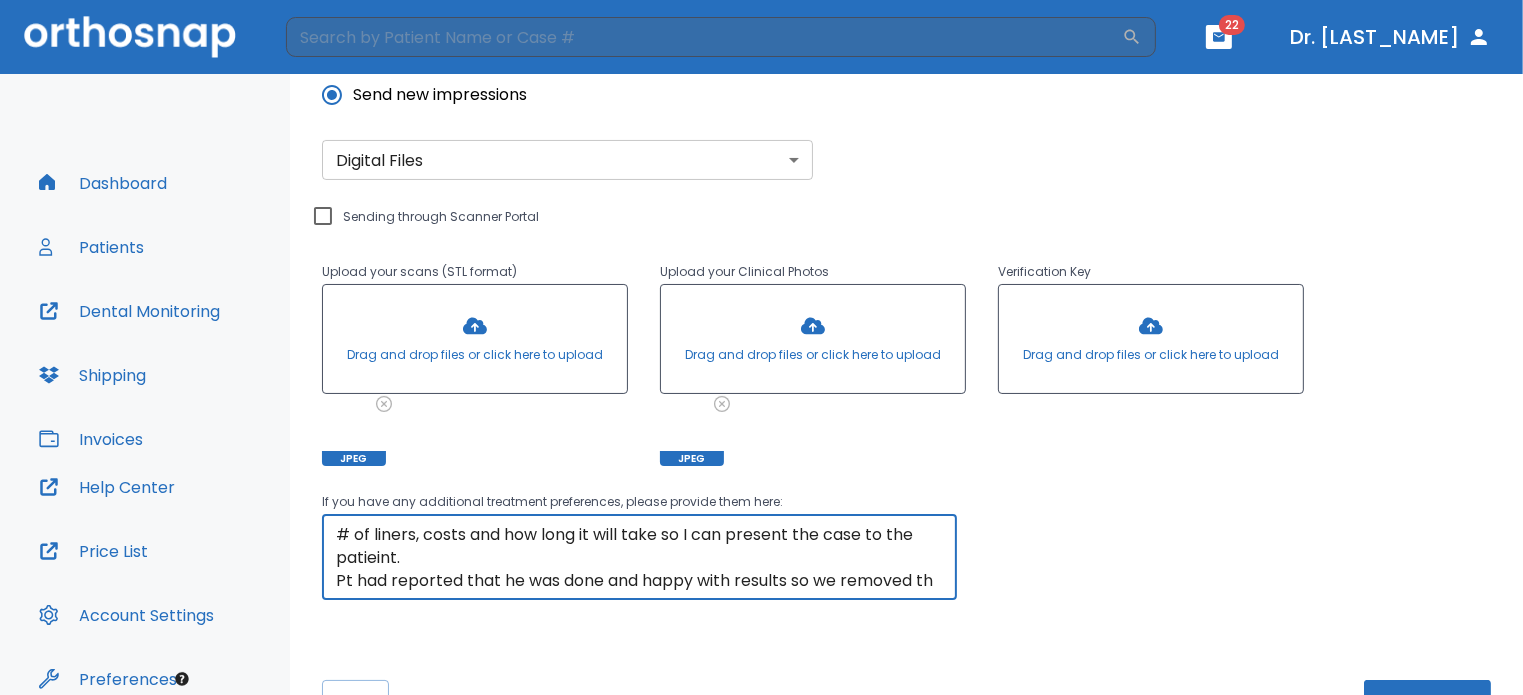 scroll, scrollTop: 46, scrollLeft: 0, axis: vertical 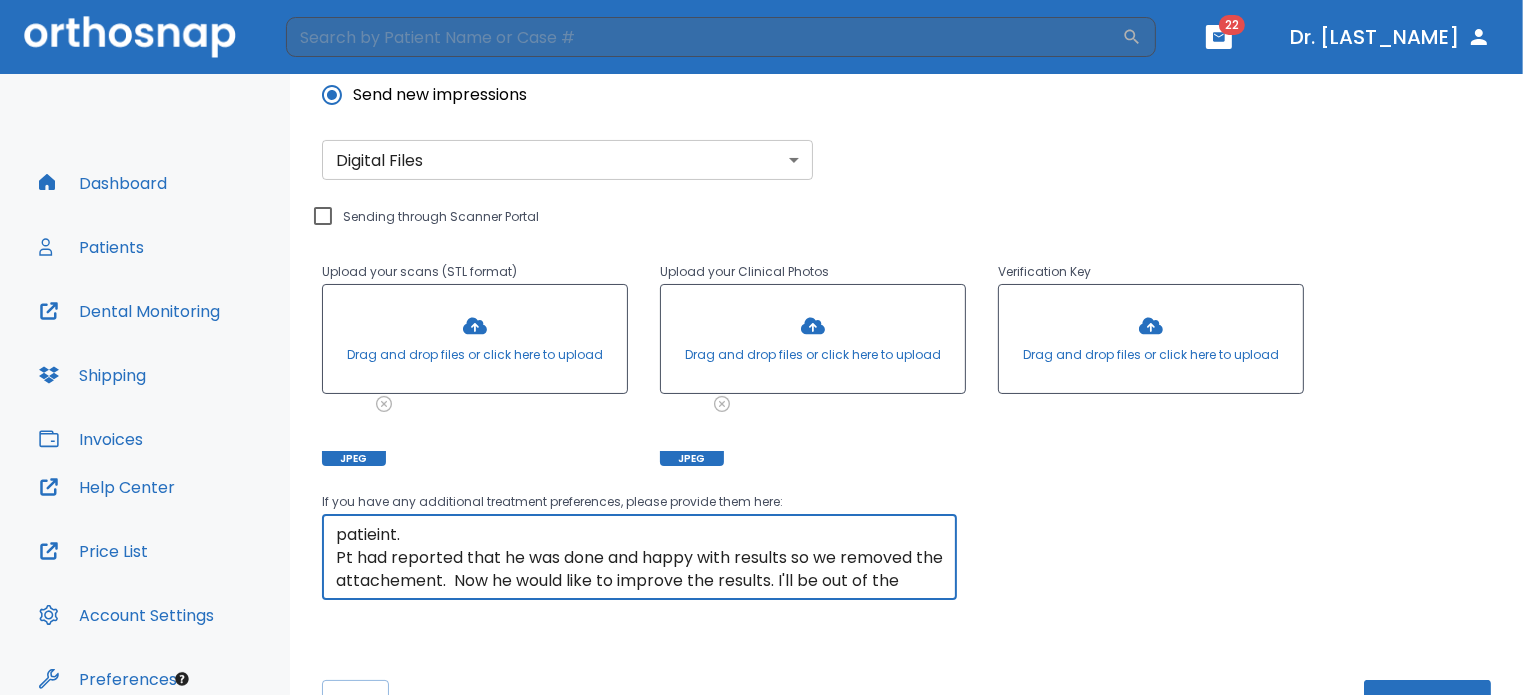 click on "Pt wants to restart case for refinements. Please let me know the estimated # of liners, costs and how long it will take so I can present the case to the patieint.                                                                                                                                                                                                                           Pt had reported that he was done and happy with results so we removed the attachement.  Now he would like to improve the results. I'll be out of the office tomorrow and monday so please call my cell phone: [PHONE]" at bounding box center (639, 557) 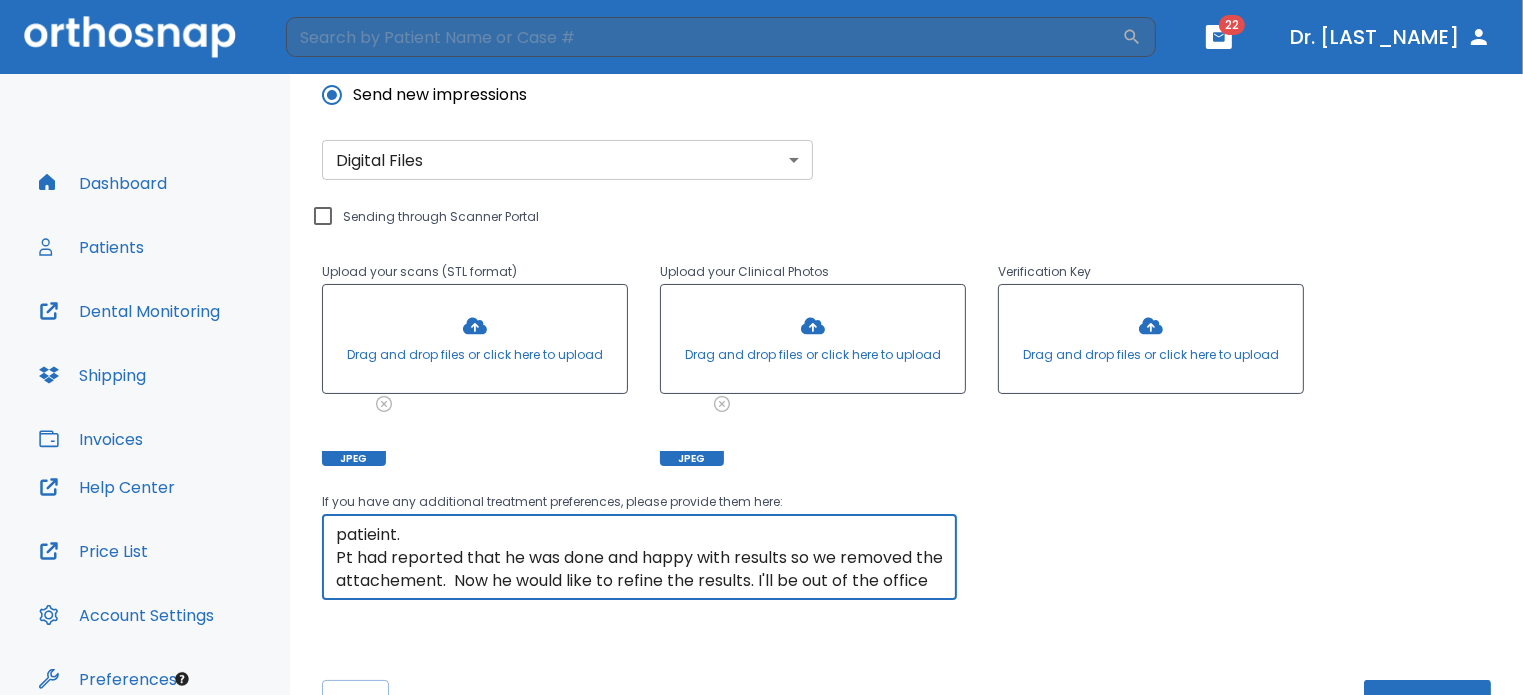 click on "Pt wants to restart case for refinements. Please let me know the estimated # of liners, costs and how long it will take so I can present the case to the patieint.                                                                                                                                                                                                                           Pt had reported that he was done and happy with results so we removed the attachement.  Now he would like to refine the results. I'll be out of the office tomorrow and monday so please call my cell phone: [PHONE]" at bounding box center (639, 557) 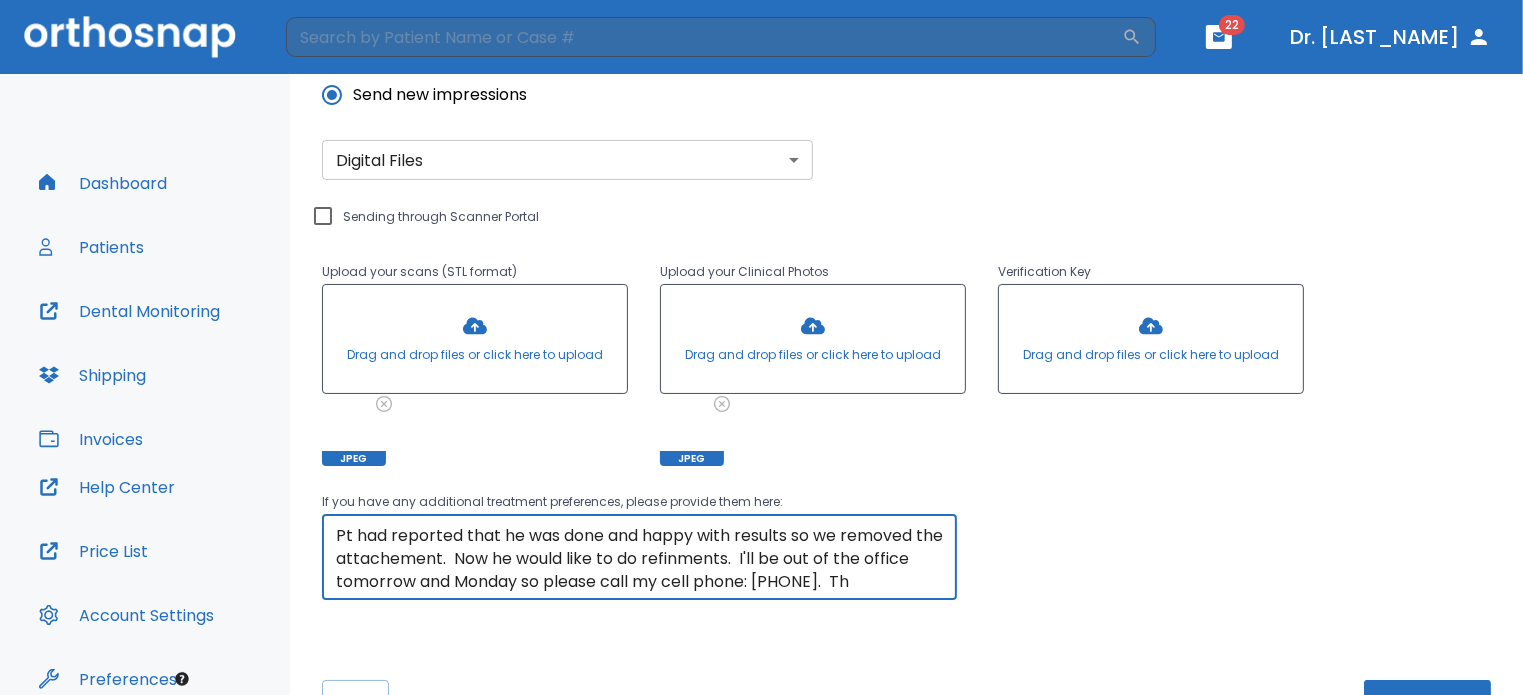 scroll, scrollTop: 92, scrollLeft: 0, axis: vertical 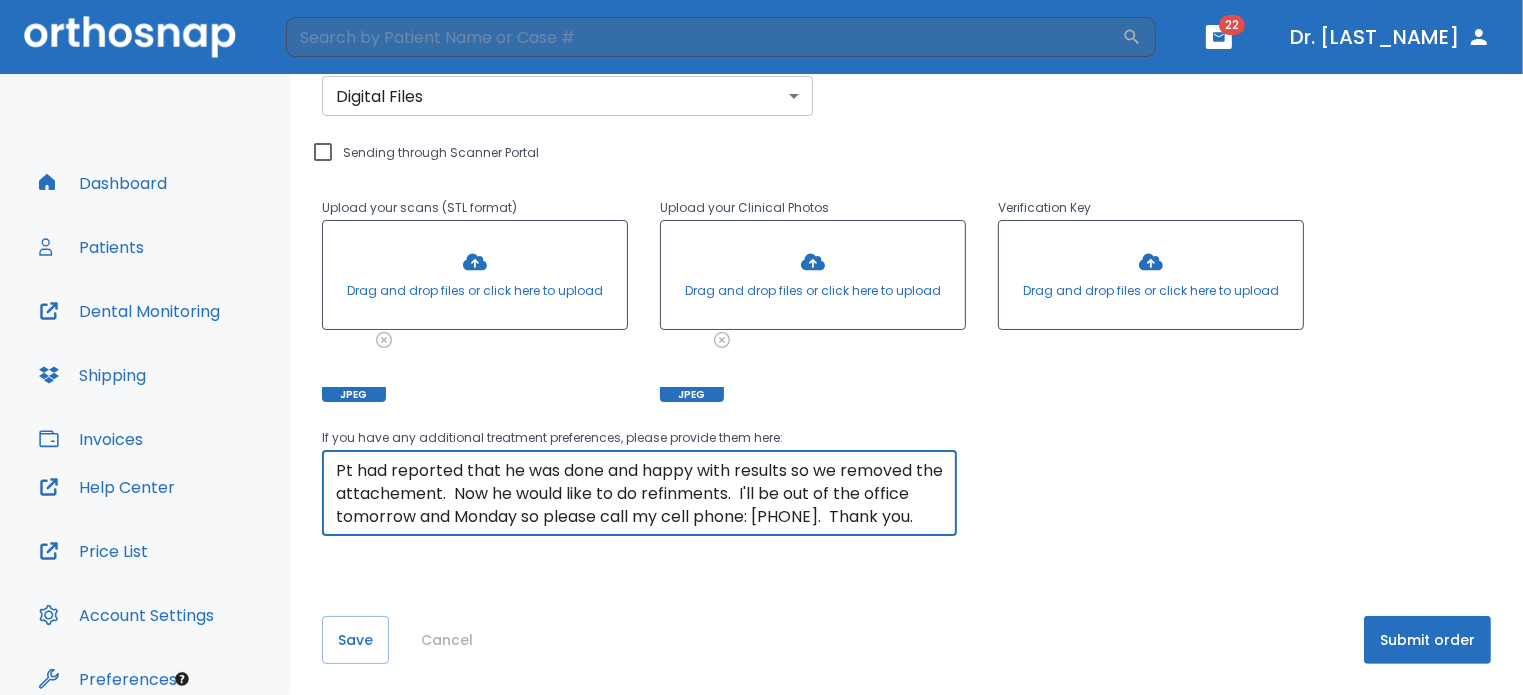 click on "Pt wants to restart case for refinements. Please let me know the estimated # of liners, costs and how long it will take so I can present the case to the patieint.                                                                                                                                                                                                                           Pt had reported that he was done and happy with results so we removed the attachement.  Now he would like to do refinments.  I'll be out of the office tomorrow and Monday so please call my cell phone: [PHONE].  Thank you." at bounding box center [639, 493] 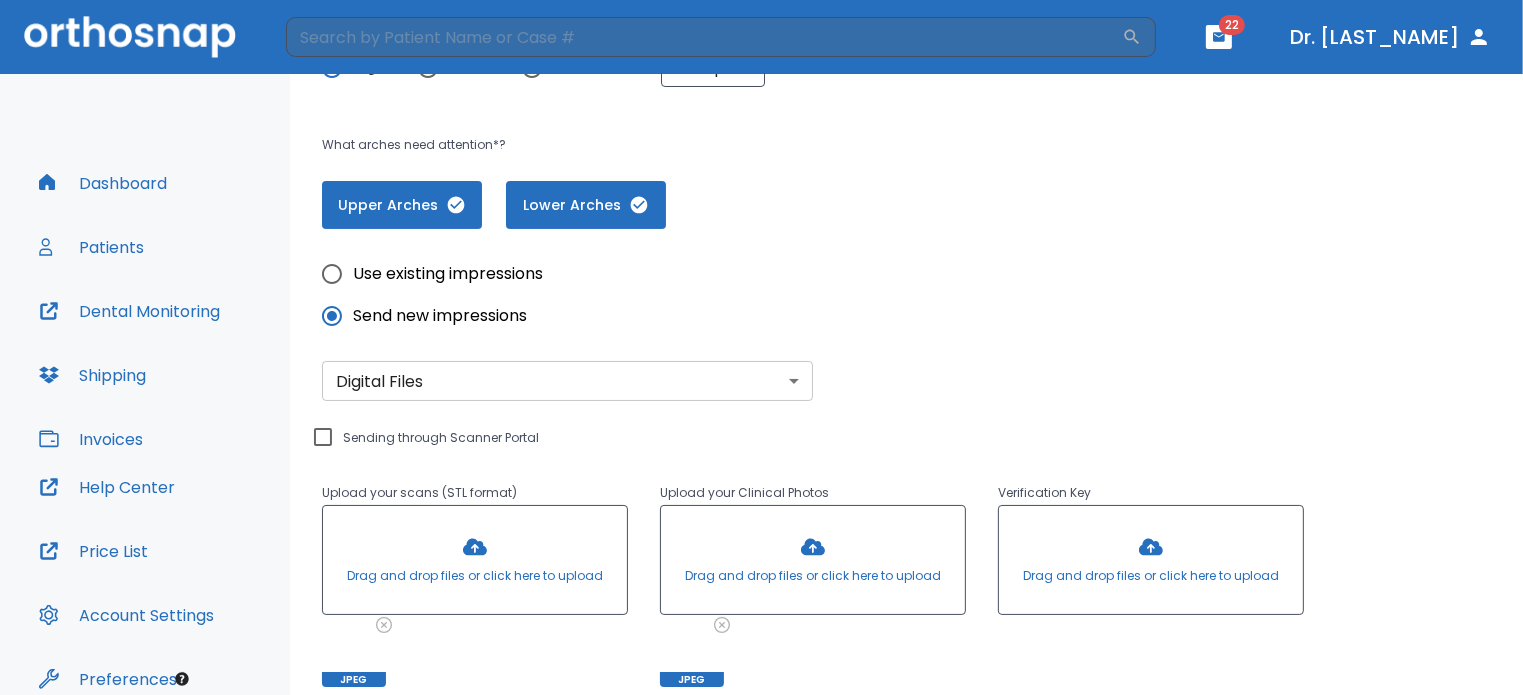 scroll, scrollTop: 460, scrollLeft: 0, axis: vertical 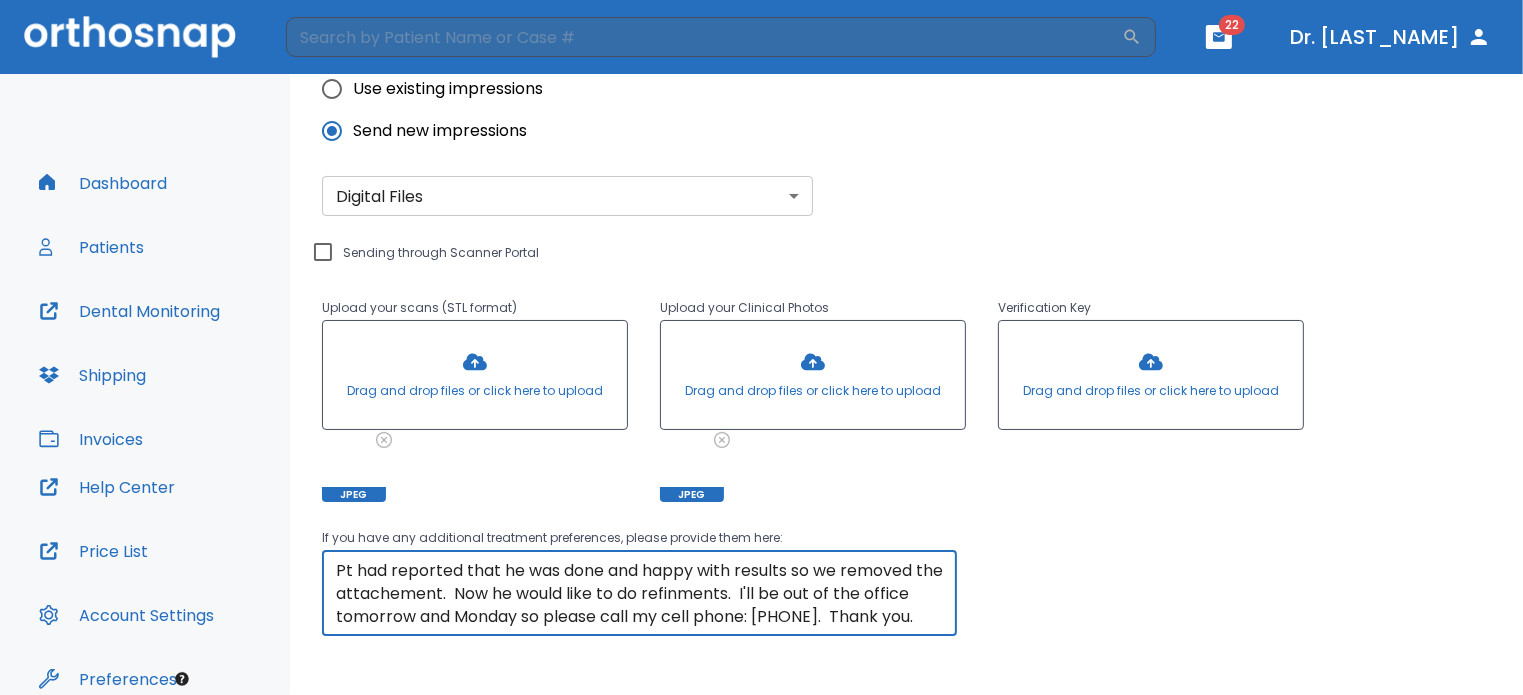 click on "Pt wants to restart case for refinements. Please let me know the estimated # of liners, costs and how long it will take so I can present the case to the patieint.                                                                                                                                                                                                                           Pt had reported that he was done and happy with results so we removed the attachement.  Now he would like to do refinments.  I'll be out of the office tomorrow and Monday so please call my cell phone: [PHONE].  Thank you." at bounding box center [639, 593] 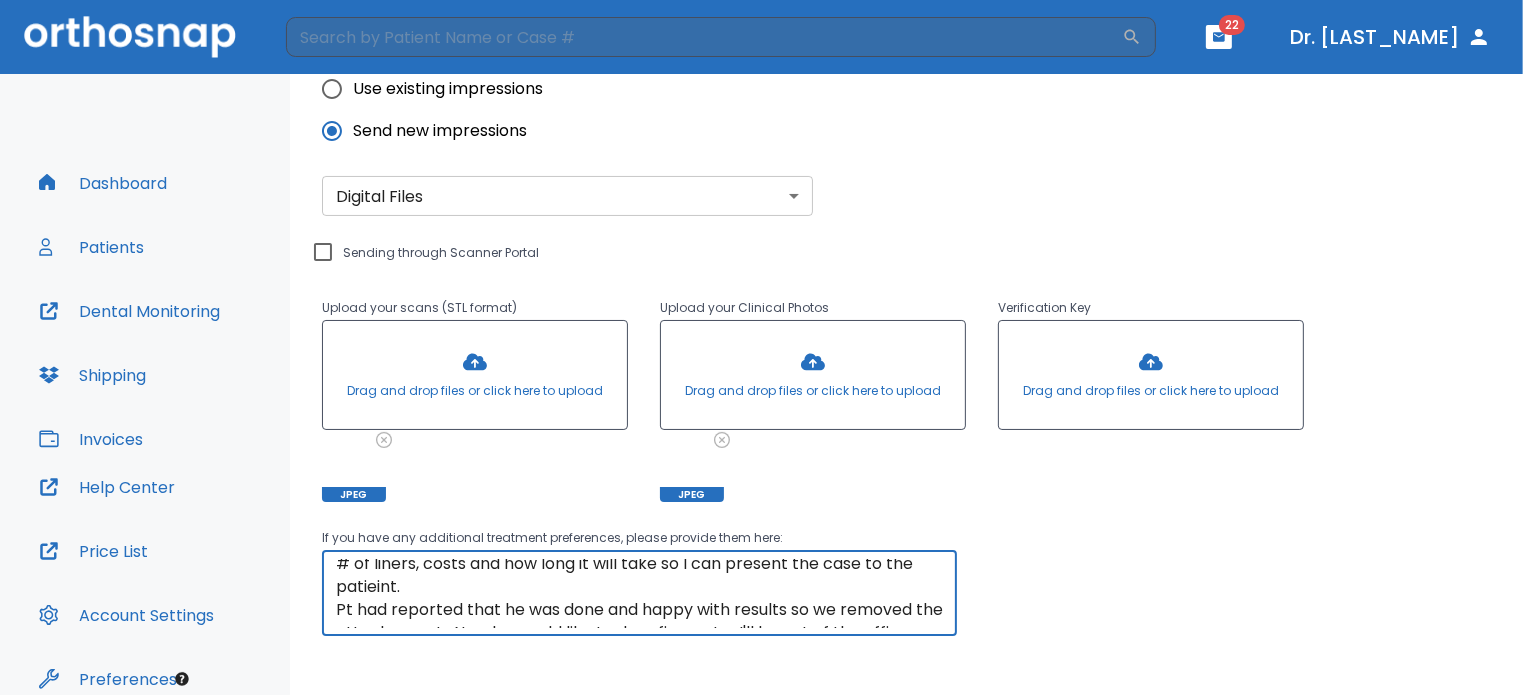 scroll, scrollTop: 0, scrollLeft: 0, axis: both 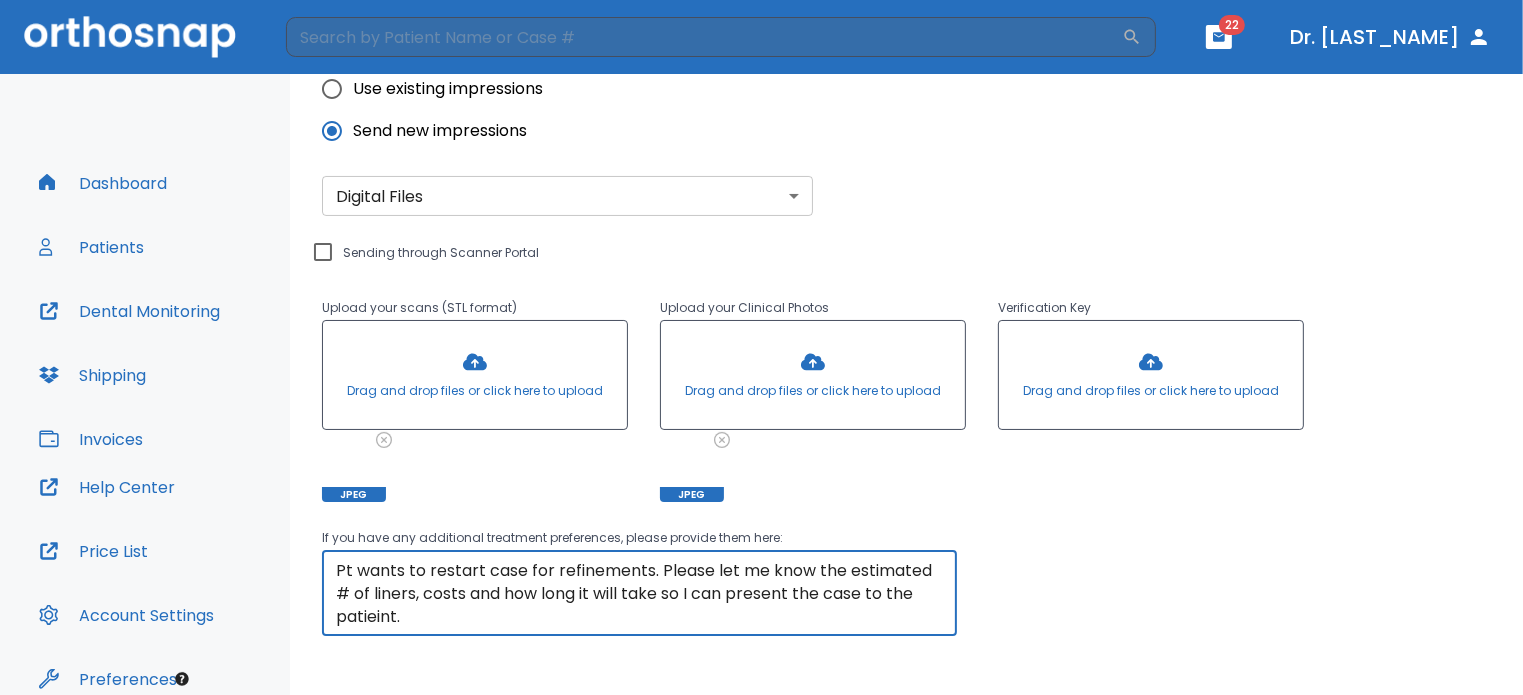 click on "Pt wants to restart case for refinements. Please let me know the estimated # of liners, costs and how long it will take so I can present the case to the patieint.                                                                                                                                                                                                                           Pt had reported that he was done and happy with results so we removed the attachement.  Now he would like to do refinments.  I'll be out of the office tomorrow and Monday so please call my cell phone: [PHONE].  Thank you." at bounding box center [639, 593] 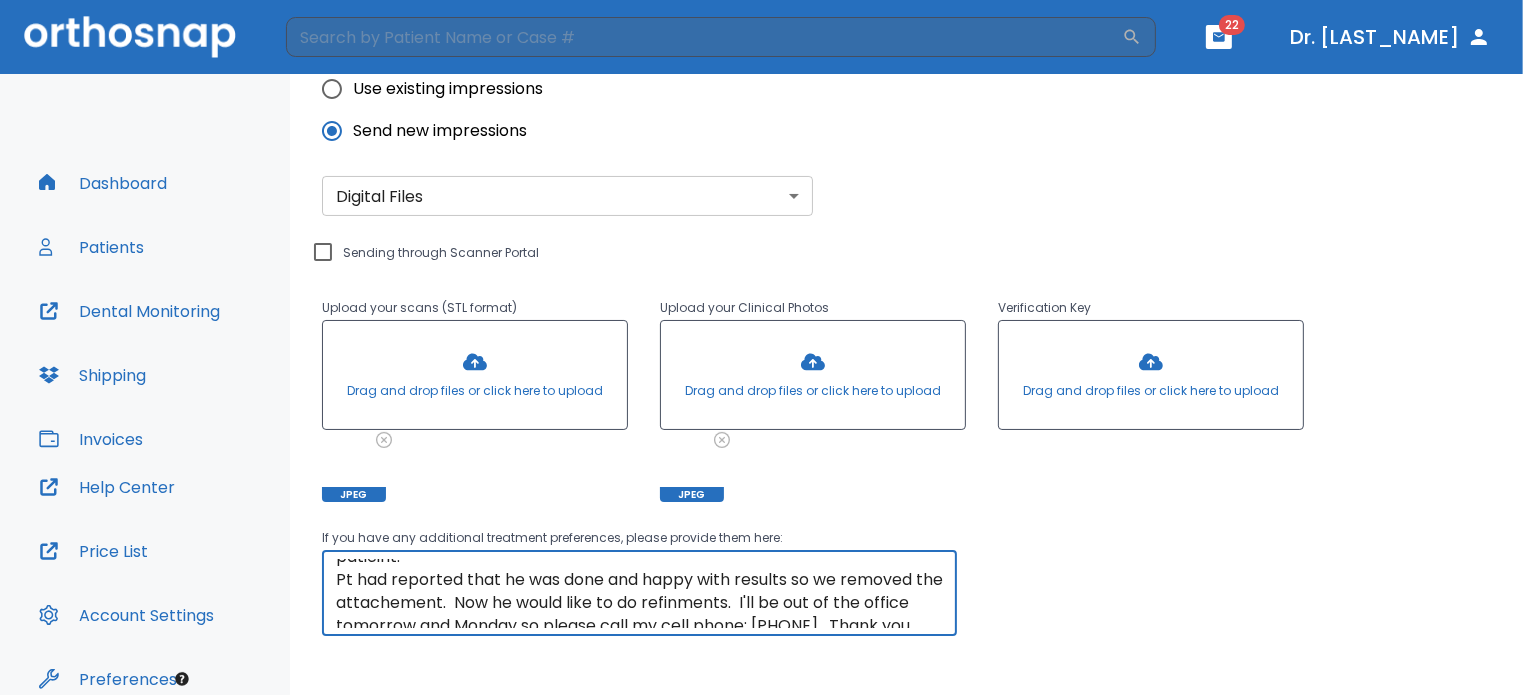 scroll, scrollTop: 92, scrollLeft: 0, axis: vertical 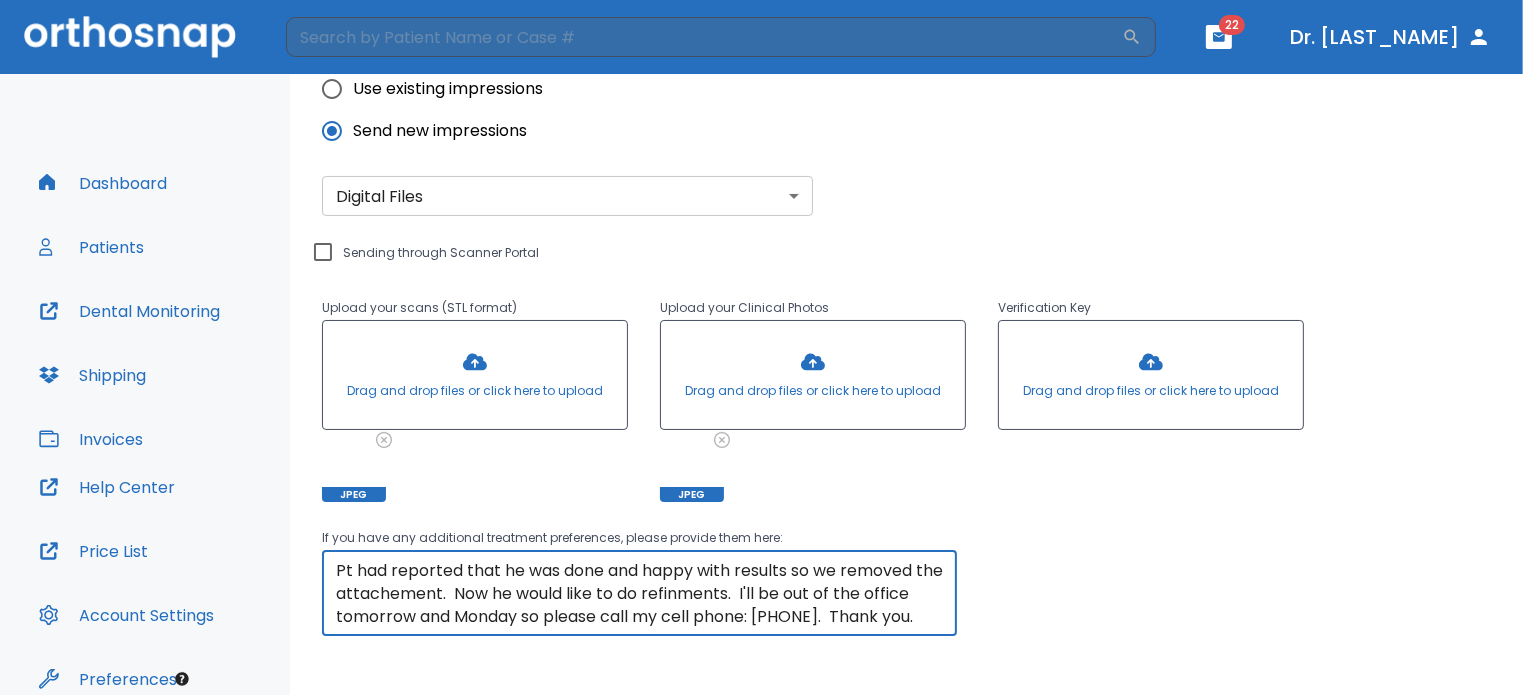 drag, startPoint x: 479, startPoint y: 571, endPoint x: 769, endPoint y: 573, distance: 290.0069 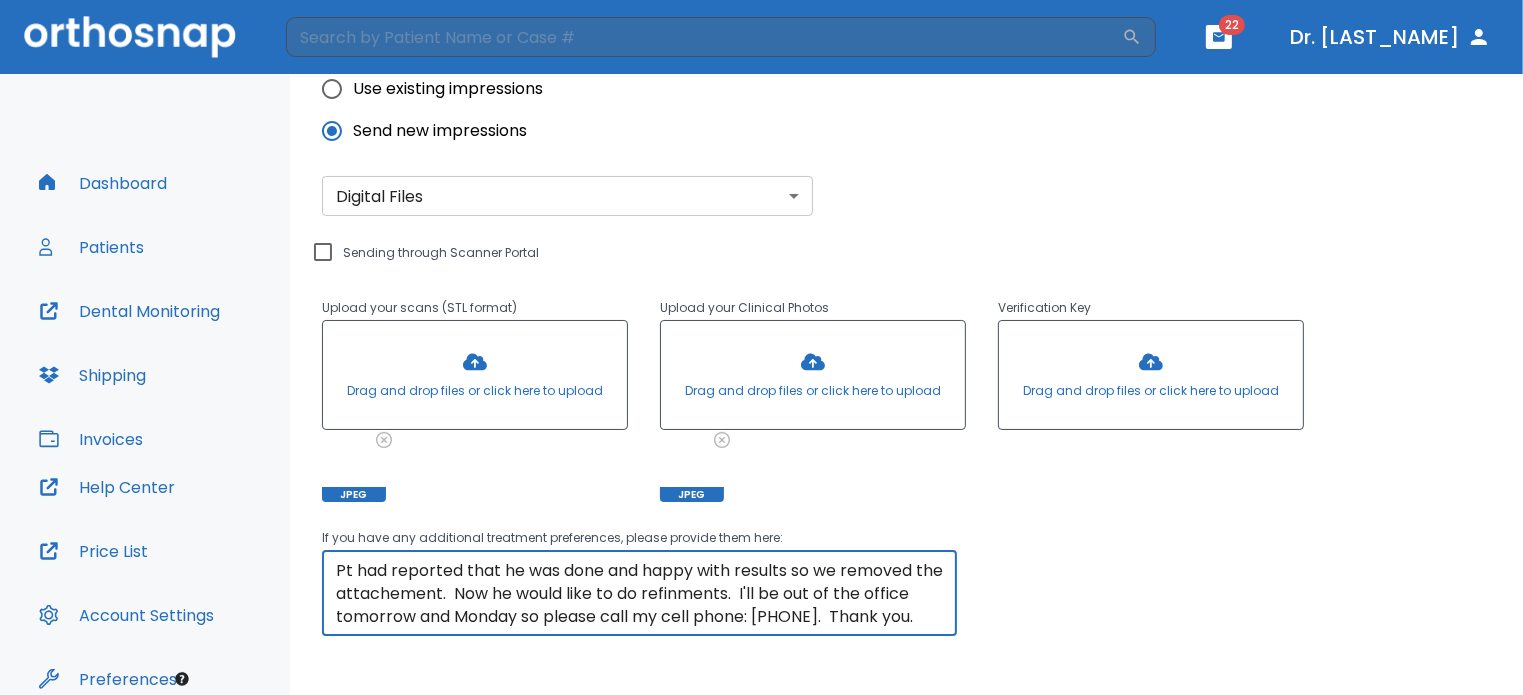 click on "Pt wants to restart case for refinements. Please let me know the estimated # of liners, costs and how long it will take so I can present the case to the patieint.                                                                                                                                                                                                                           Pt had reported that he was done and happy with results so we removed the attachement.  Now he would like to do refinments.  I'll be out of the office tomorrow and Monday so please call my cell phone: [PHONE].  Thank you." at bounding box center [639, 593] 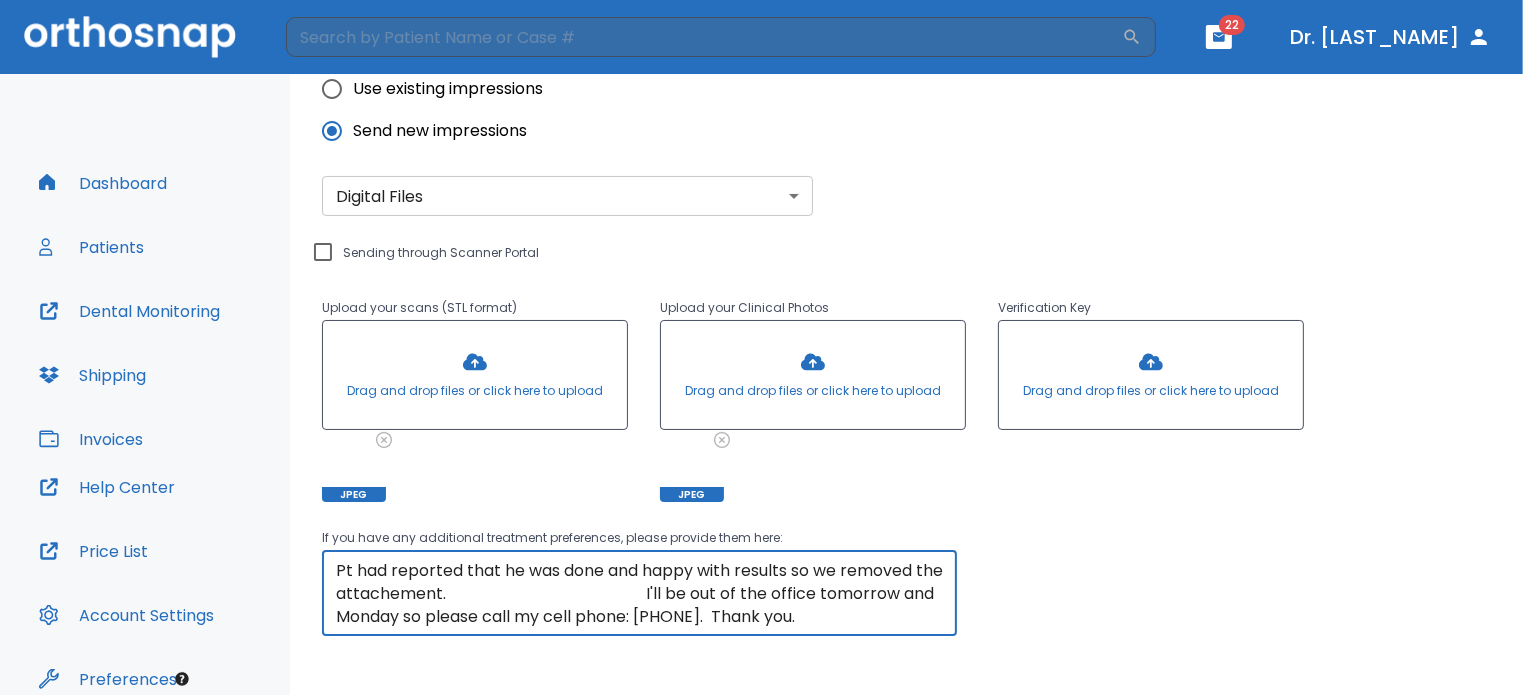 scroll, scrollTop: 92, scrollLeft: 0, axis: vertical 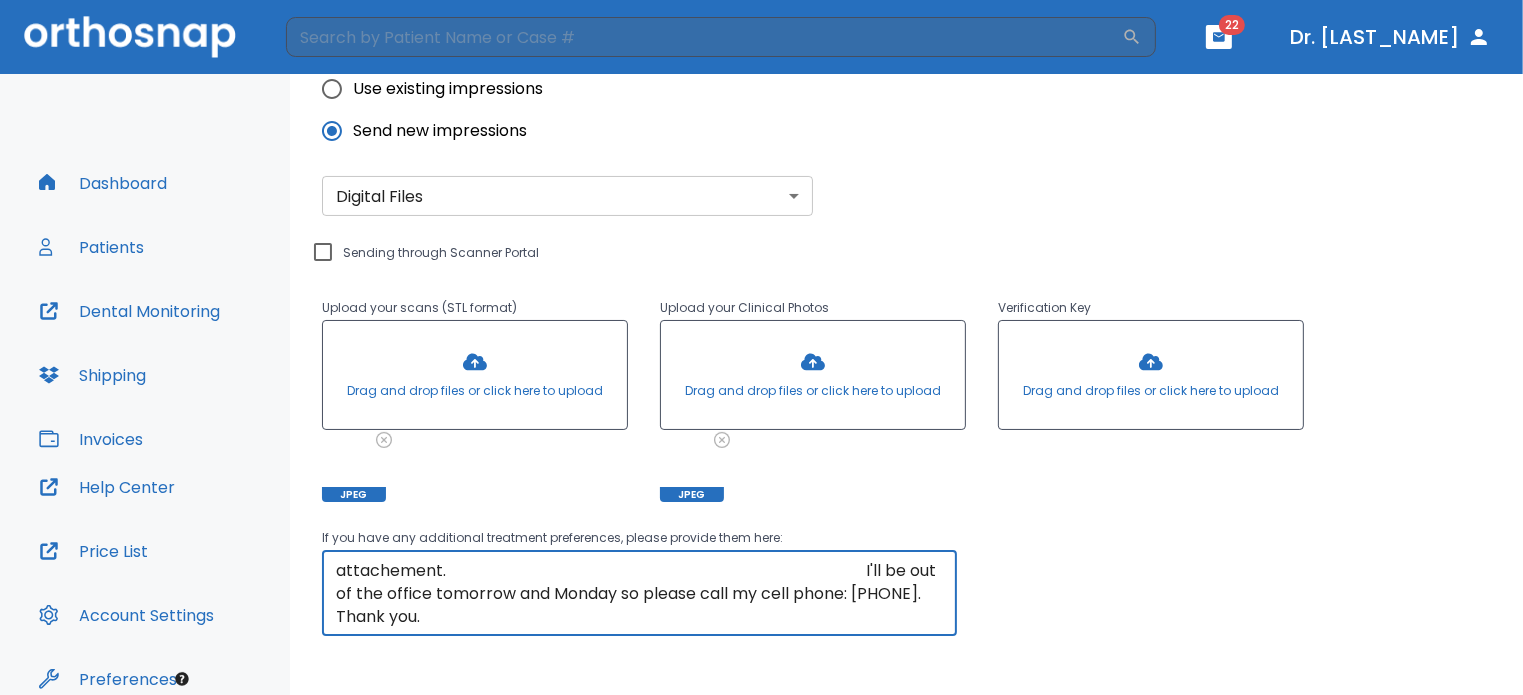 click on "Pt wants to restart case for refinements. Please let me know the estimated # of liners, costs and how long it will take so I can present the case to the patieint.                                                                                                                                                                                                                           Pt had reported that he was done and happy with results so we removed the attachement.                                                                                                         I'll be out of the office tomorrow and Monday so please call my cell phone: [PHONE].  Thank you." at bounding box center [639, 593] 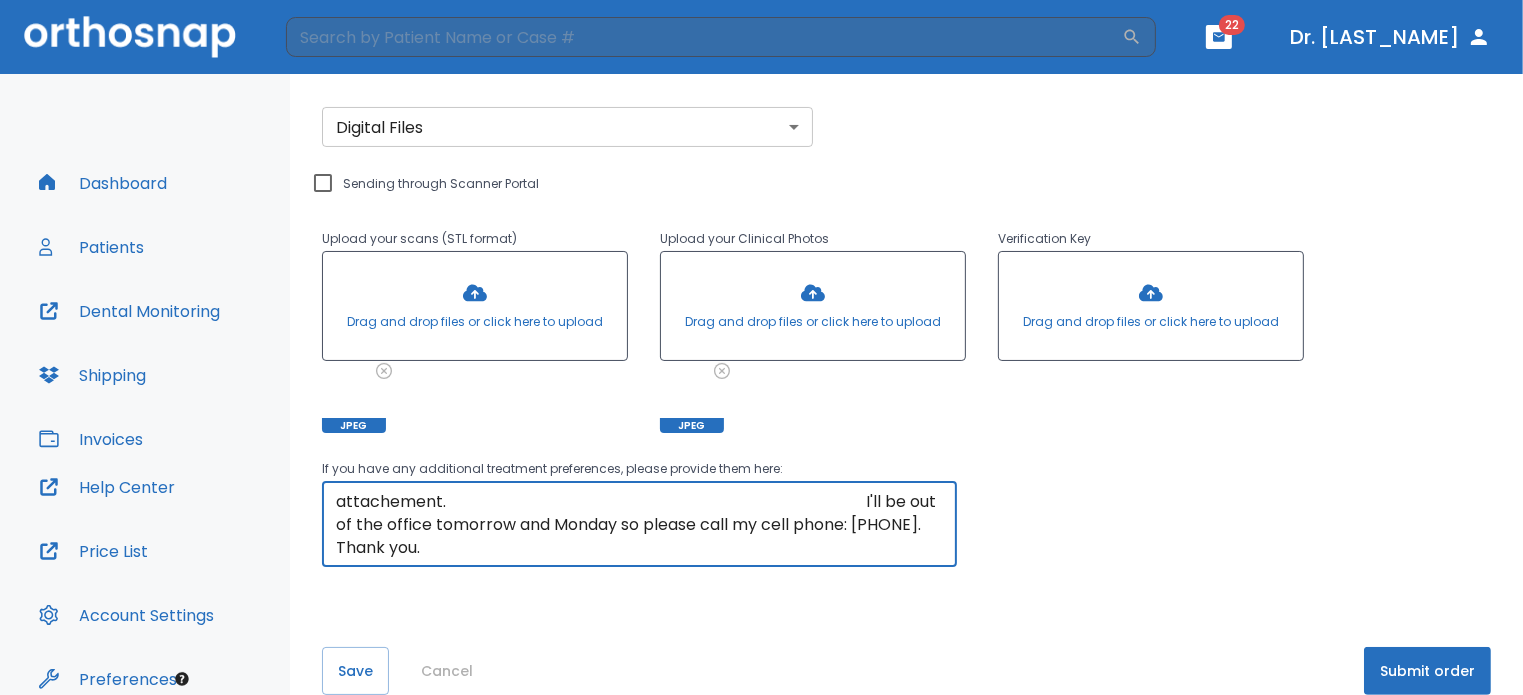 scroll, scrollTop: 560, scrollLeft: 0, axis: vertical 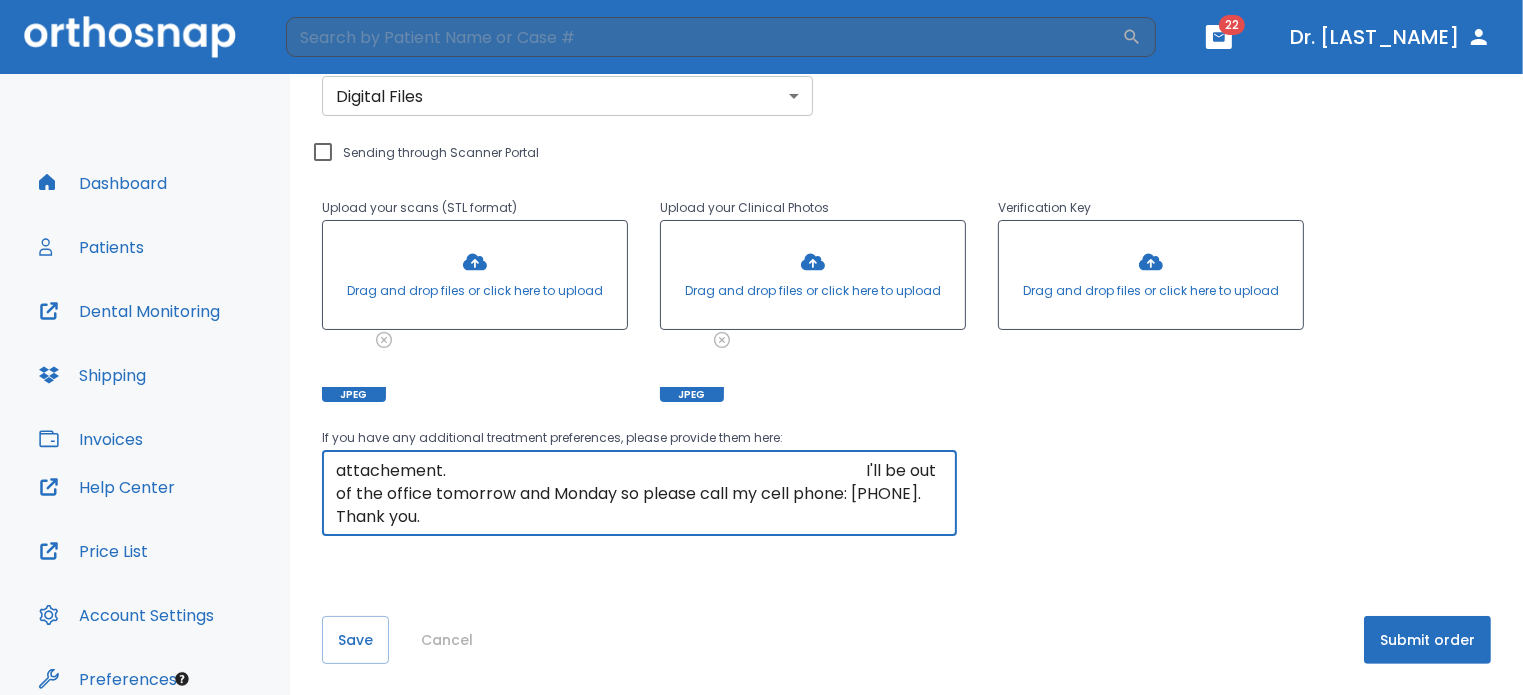 type on "Pt wants to restart case for refinements. Please let me know the estimated # of liners, costs and how long it will take so I can present the case to the patieint.                                                                                                                                                                                                                           Pt had reported that he was done and happy with results so we removed the attachement.                                                                                                         I'll be out of the office tomorrow and Monday so please call my cell phone: [PHONE].  Thank you." 